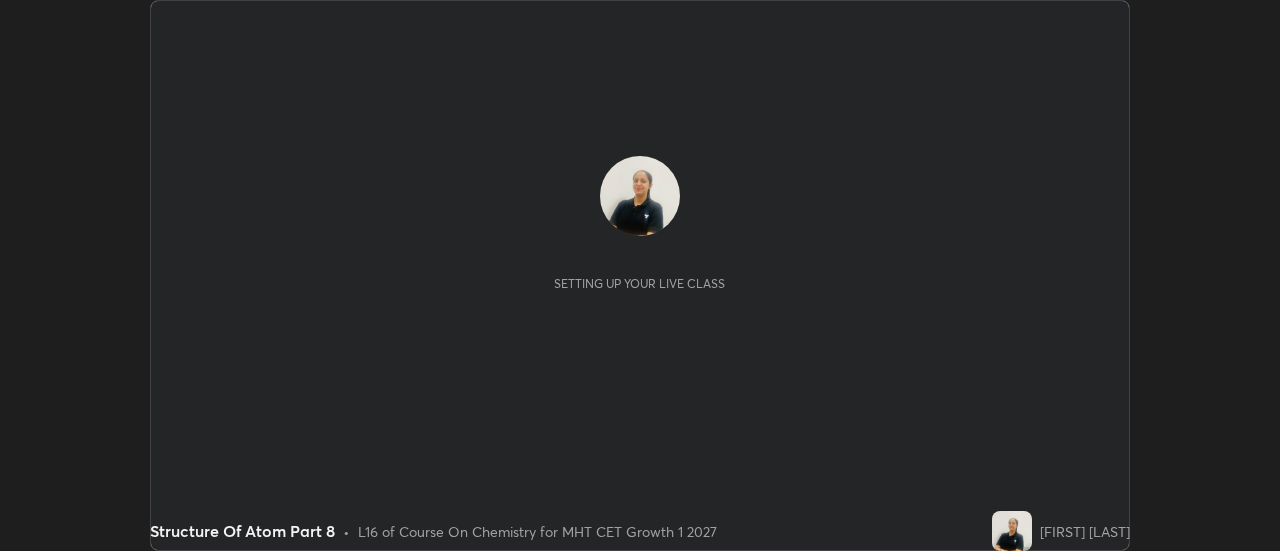 scroll, scrollTop: 0, scrollLeft: 0, axis: both 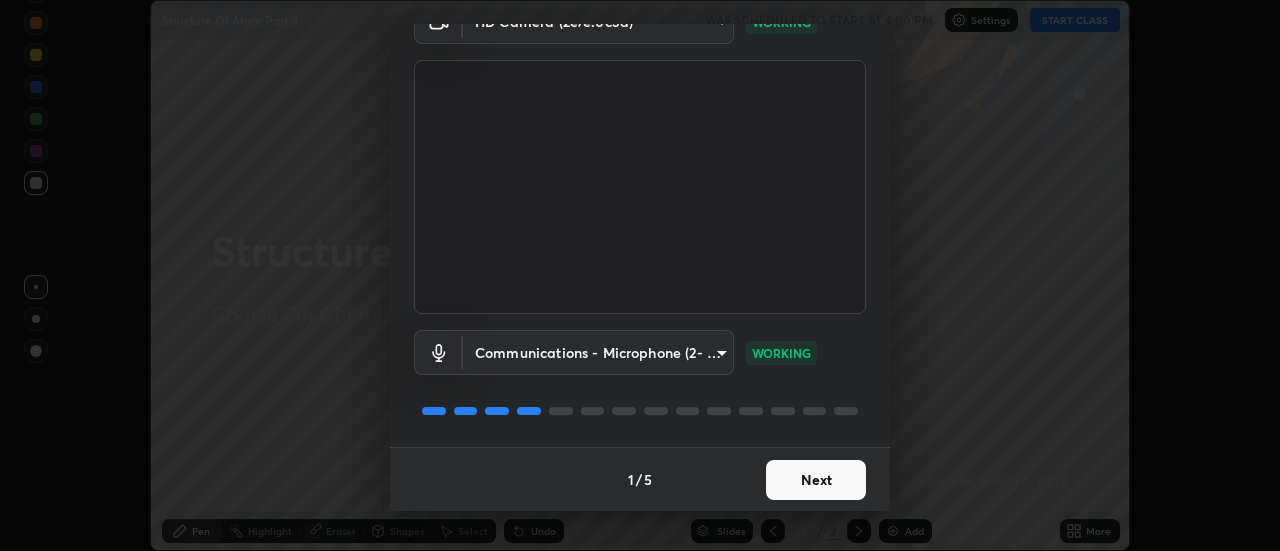 click on "Next" at bounding box center (816, 480) 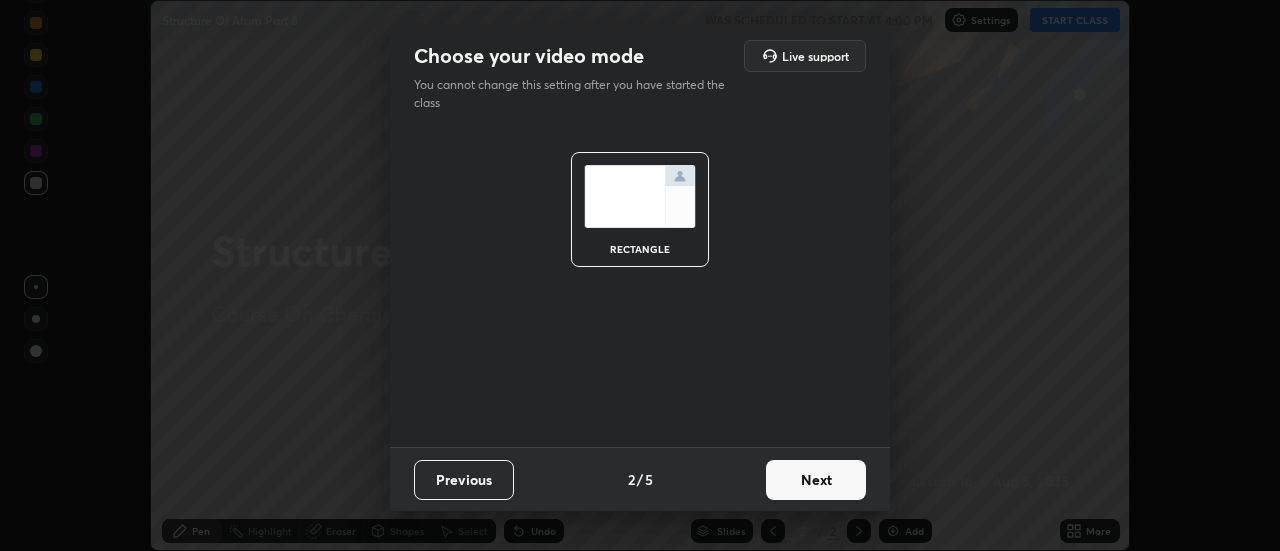 click on "Next" at bounding box center [816, 480] 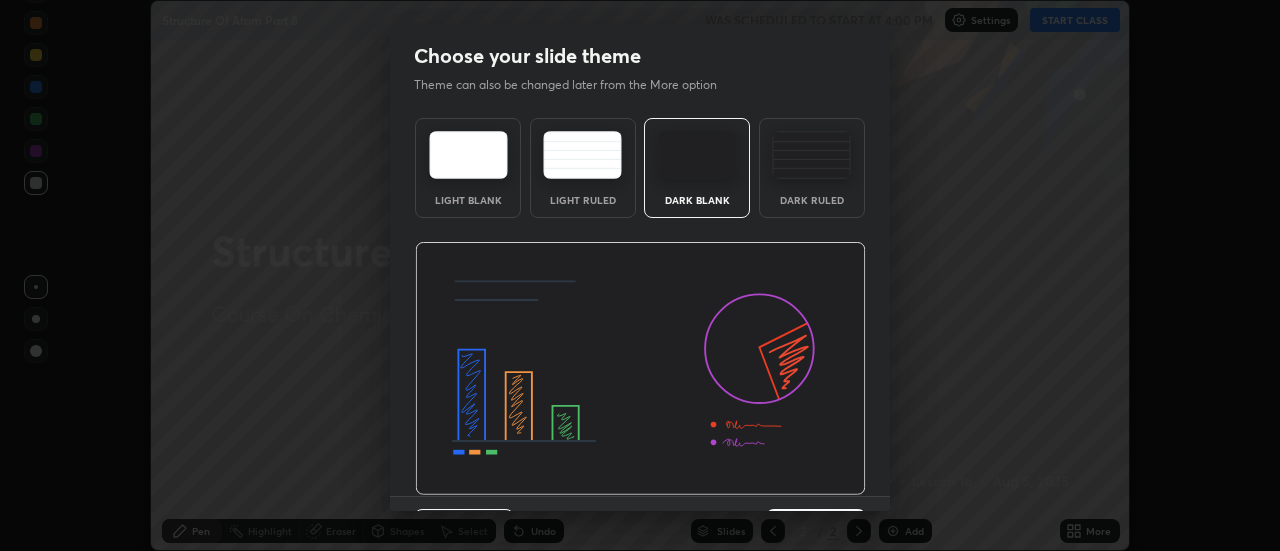 scroll, scrollTop: 49, scrollLeft: 0, axis: vertical 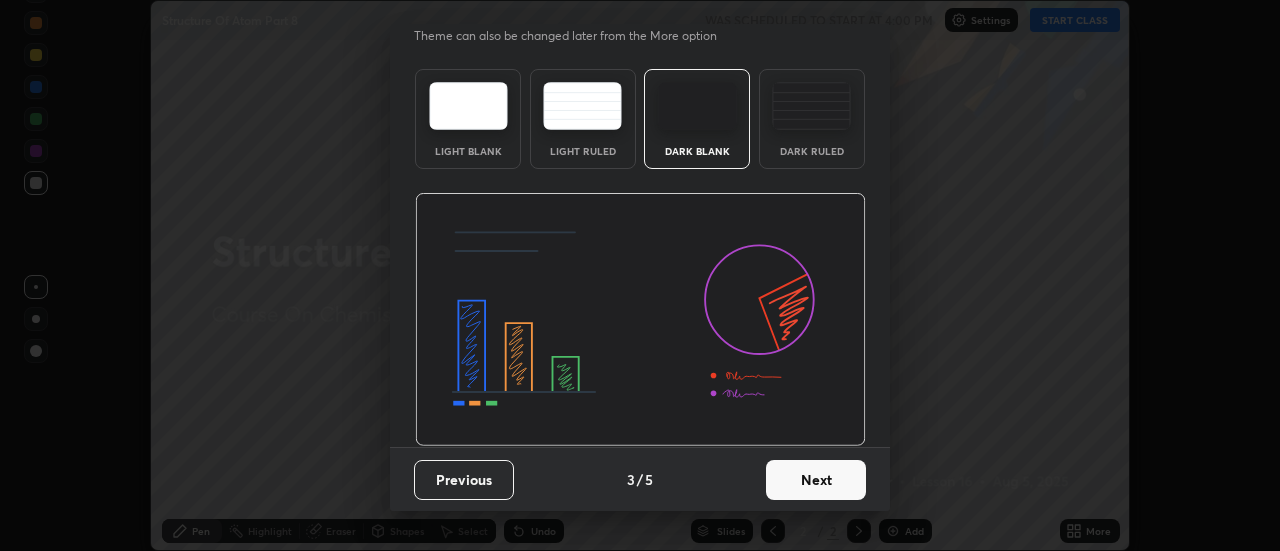 click on "Next" at bounding box center [816, 480] 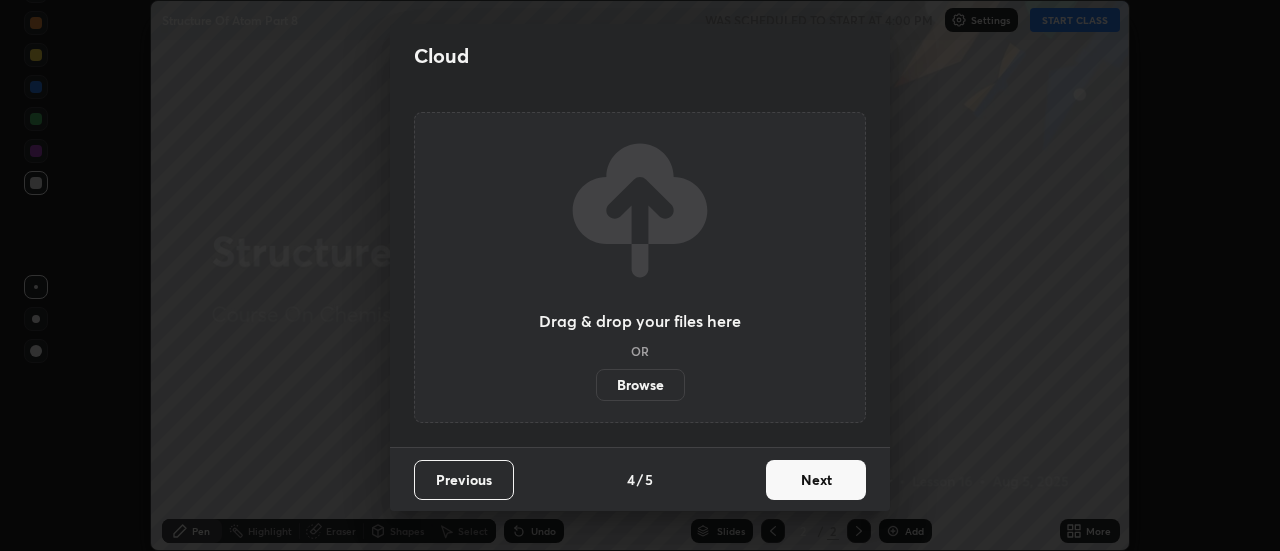 click on "Next" at bounding box center [816, 480] 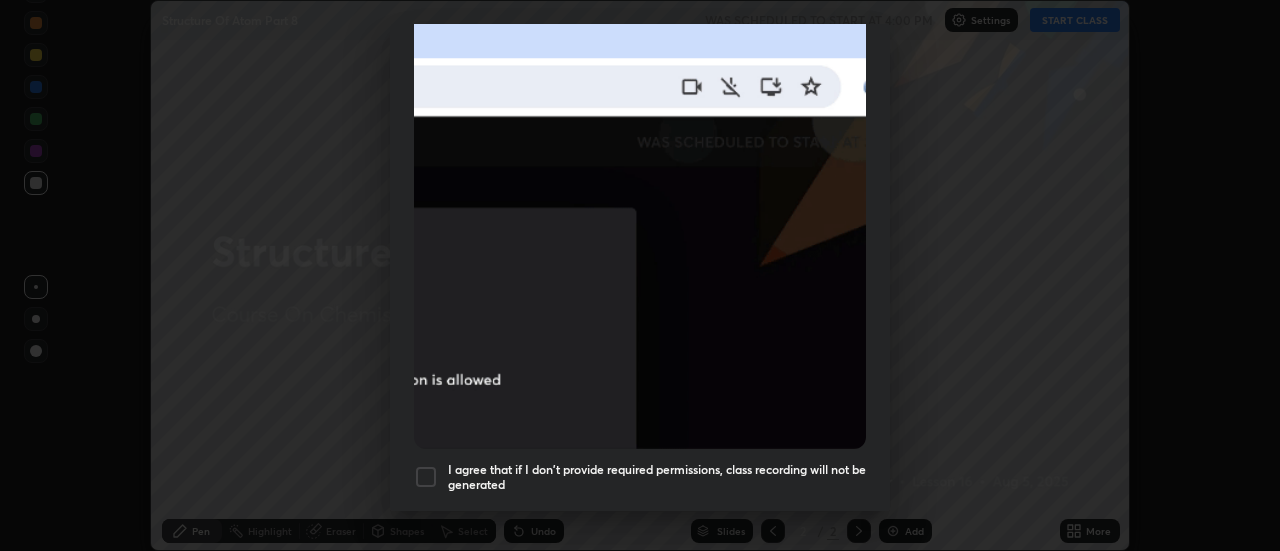 scroll, scrollTop: 476, scrollLeft: 0, axis: vertical 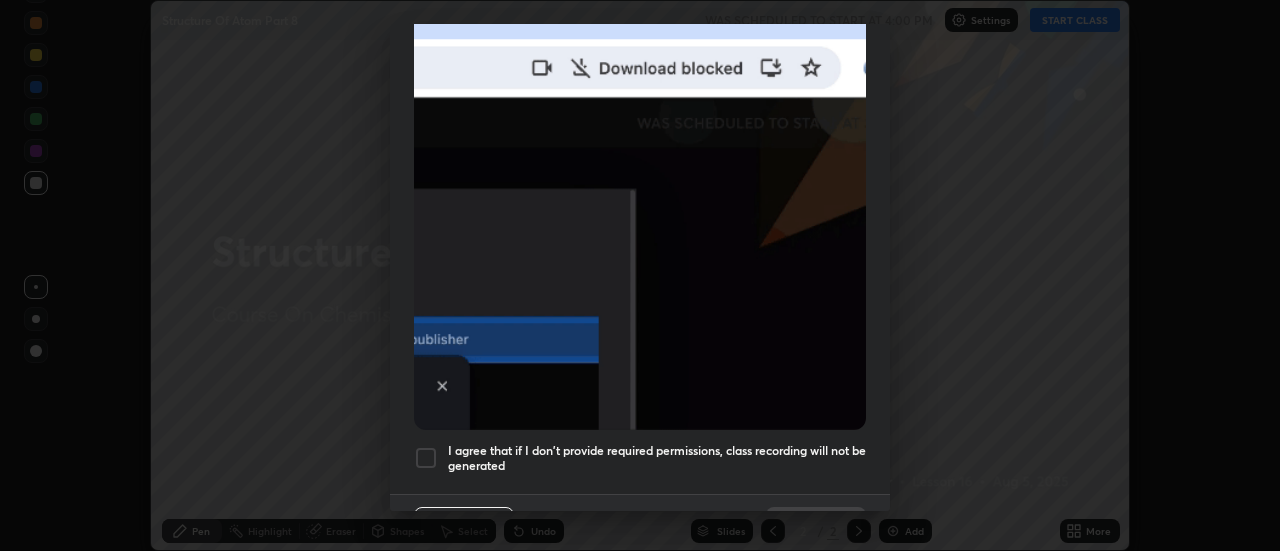 click at bounding box center (426, 458) 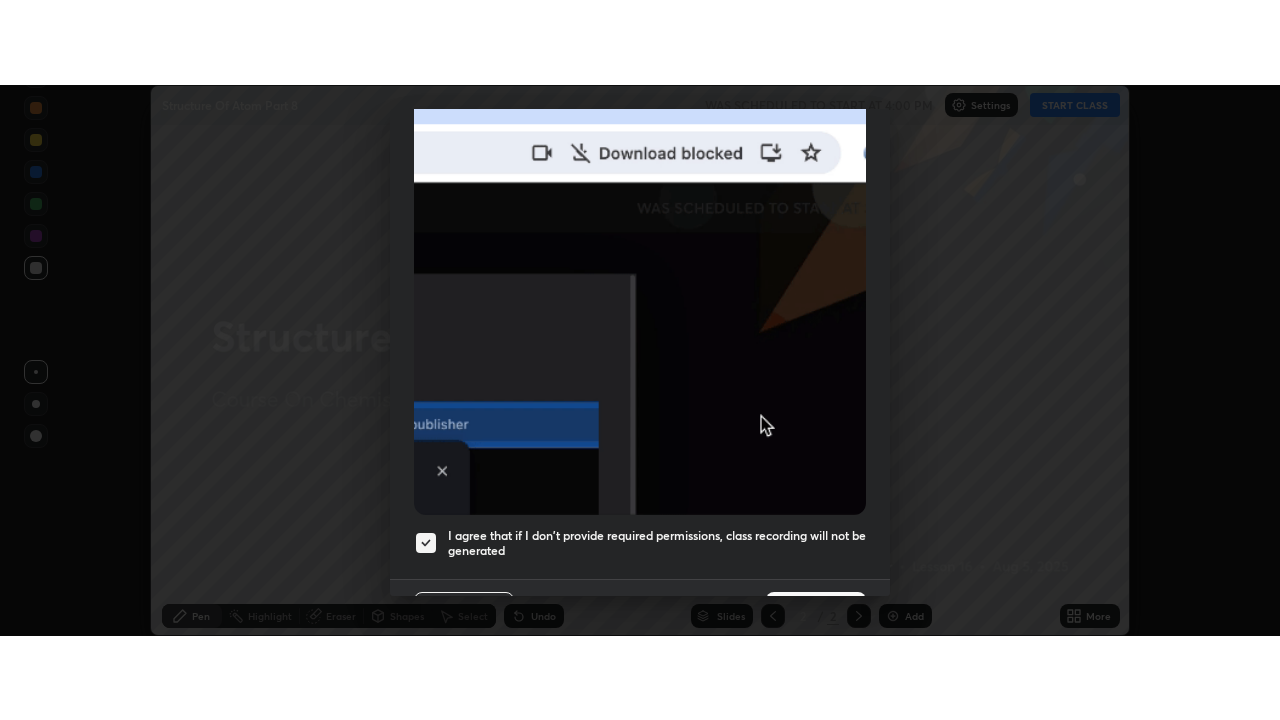 scroll, scrollTop: 513, scrollLeft: 0, axis: vertical 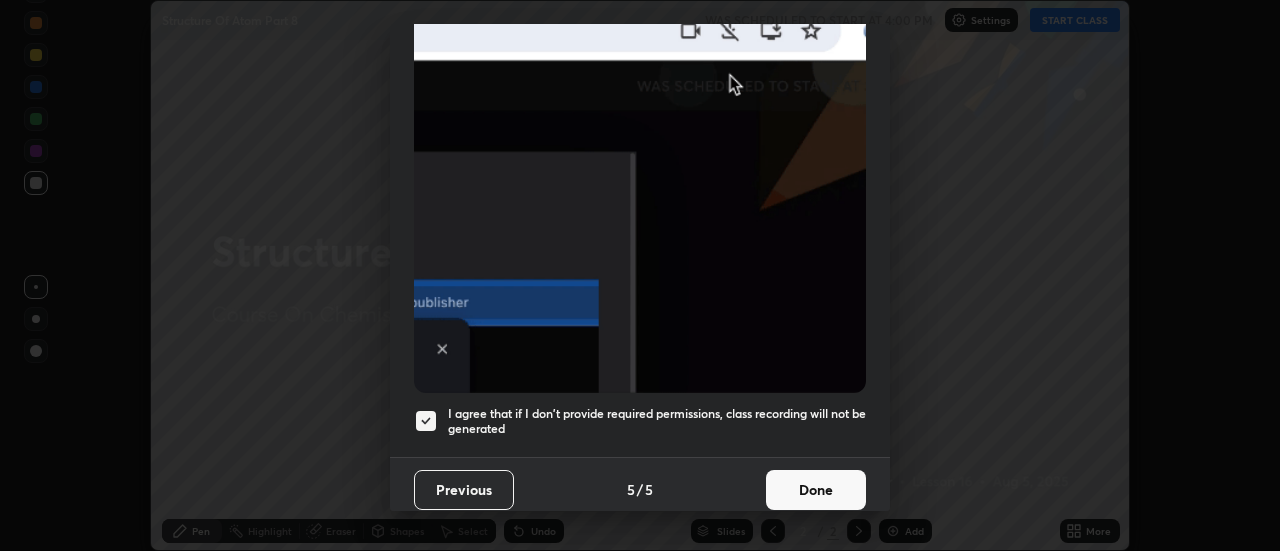 click on "Done" at bounding box center [816, 490] 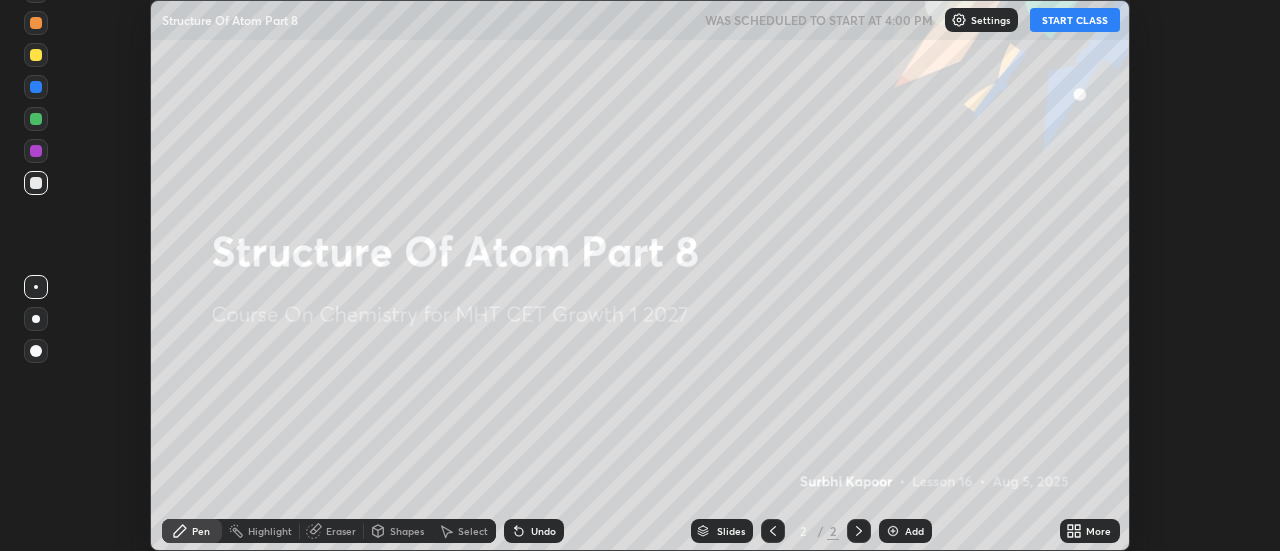 click on "START CLASS" at bounding box center (1075, 20) 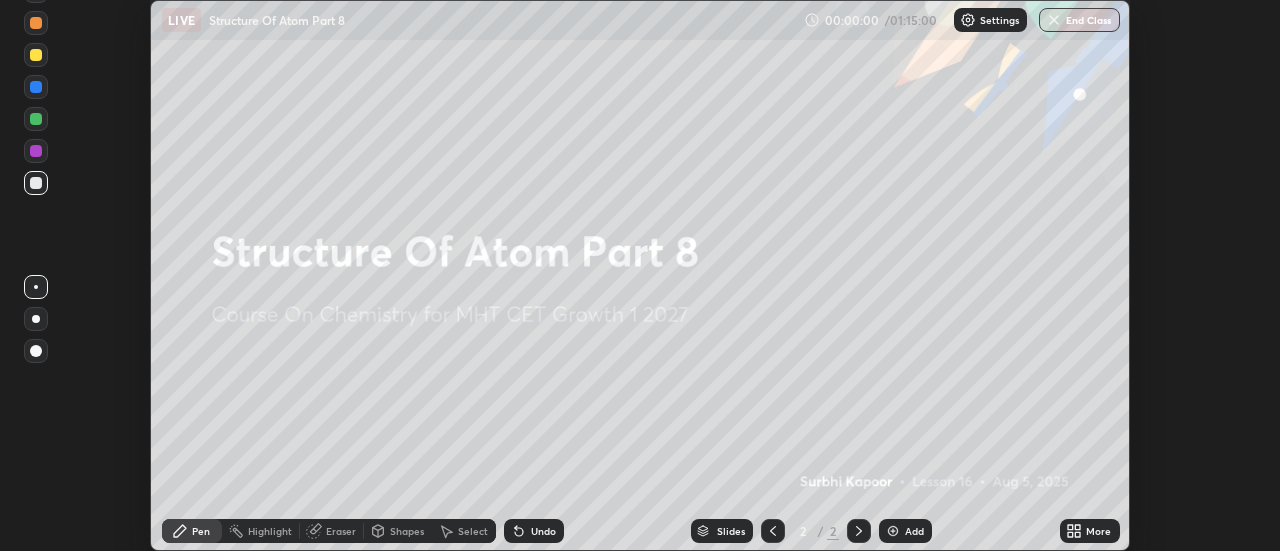 click on "More" at bounding box center [1098, 531] 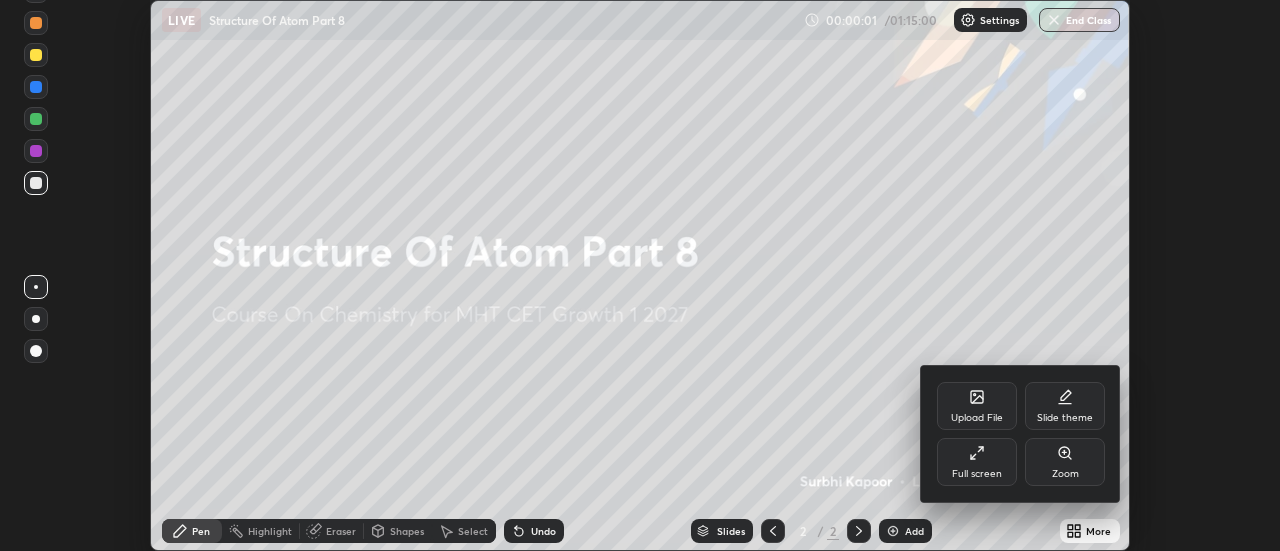 click on "Full screen" at bounding box center (977, 474) 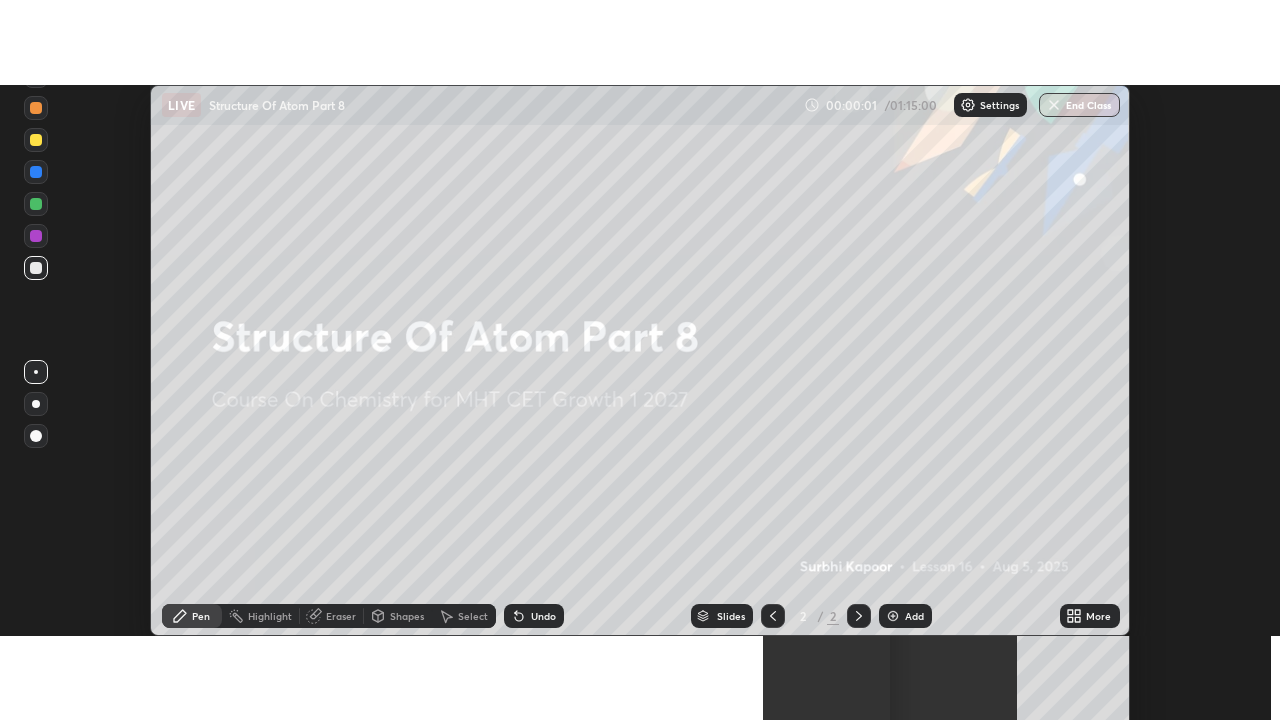 scroll, scrollTop: 99280, scrollLeft: 98720, axis: both 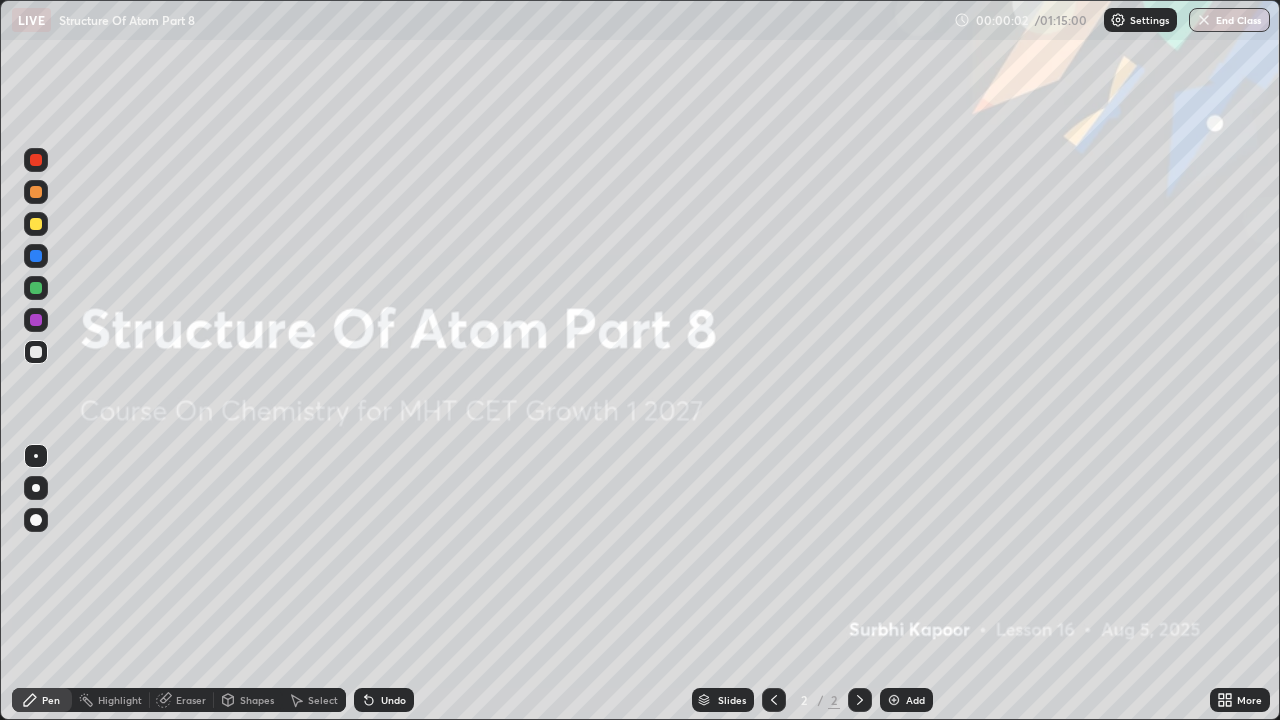 click on "Add" at bounding box center [915, 700] 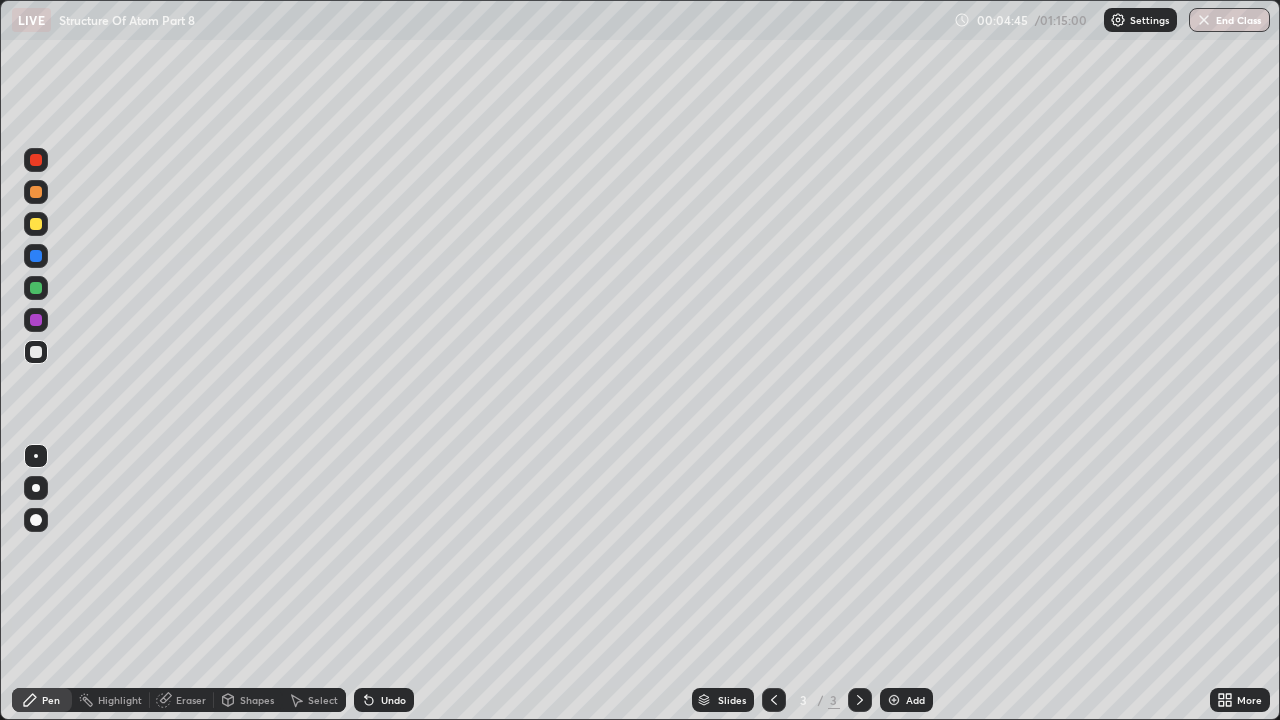 click on "Eraser" at bounding box center [191, 700] 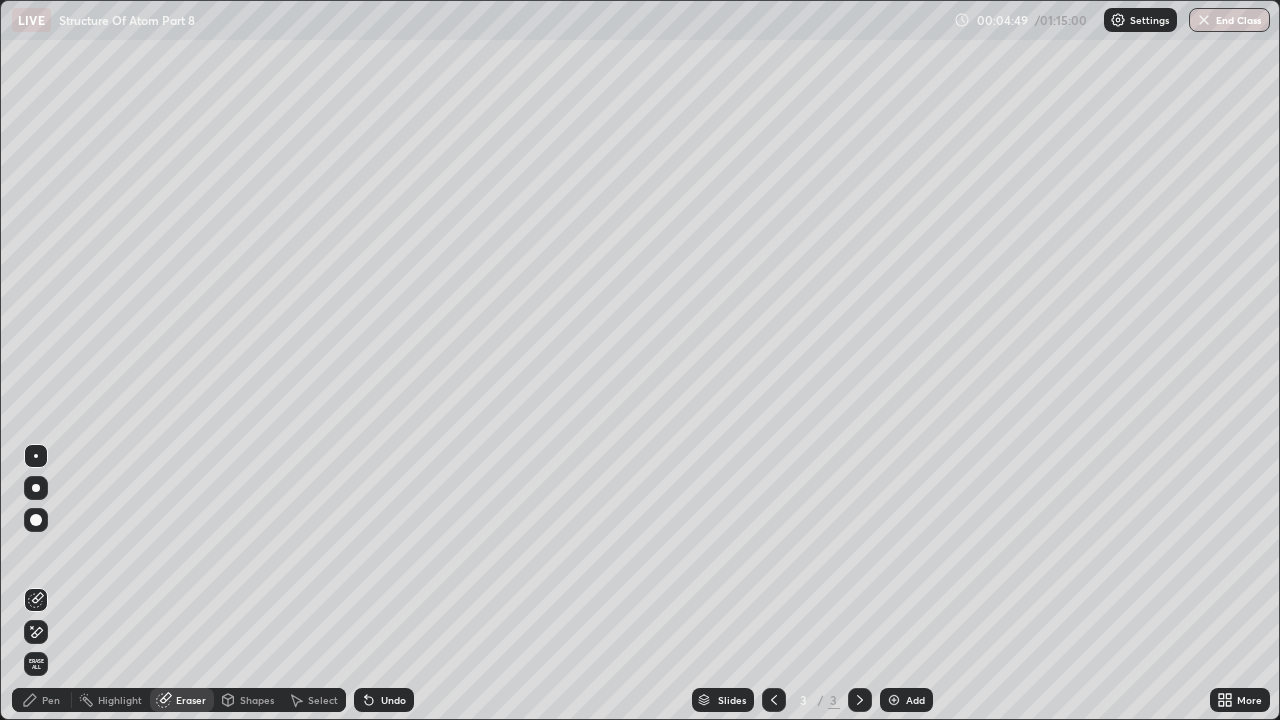 click on "Pen" at bounding box center [42, 700] 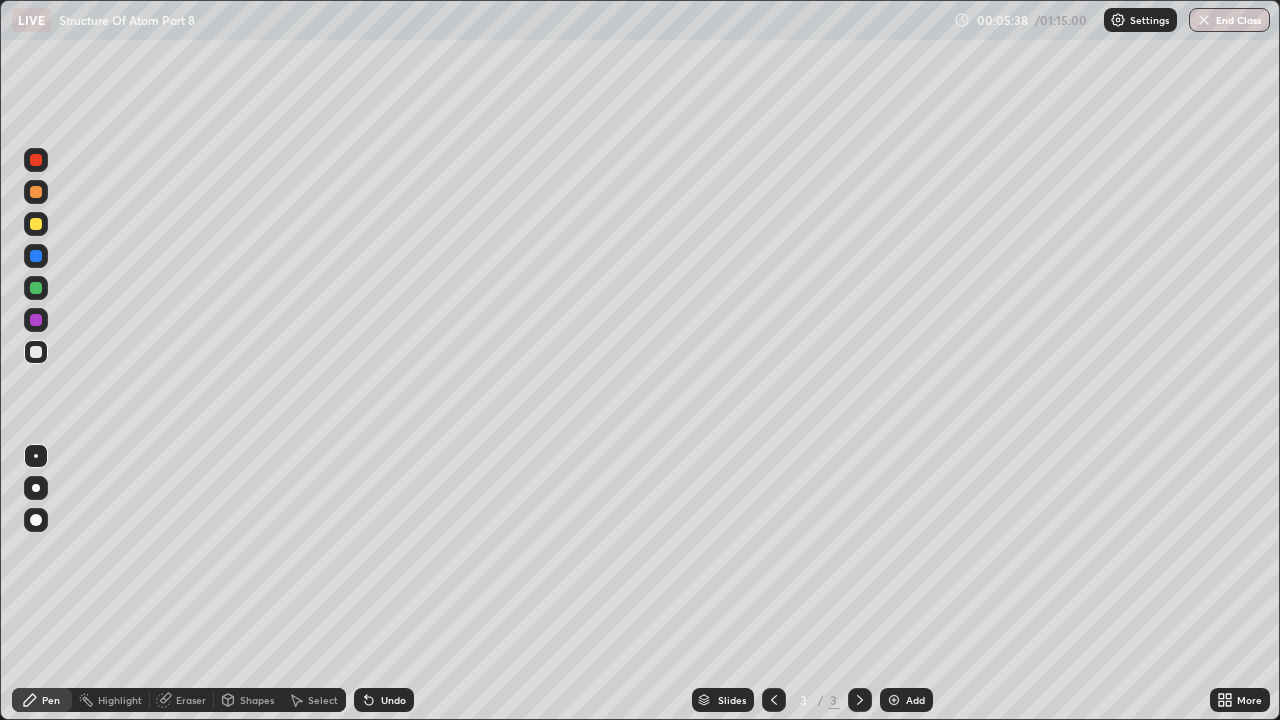 click on "Add" at bounding box center (906, 700) 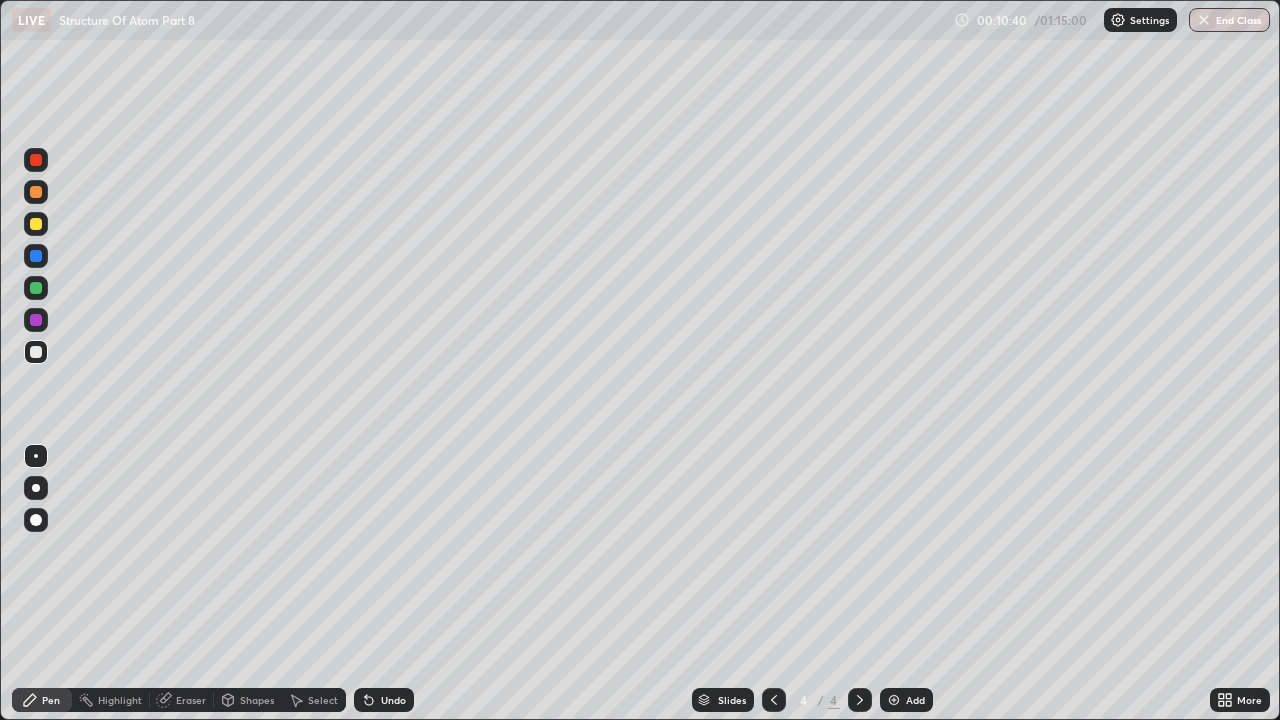 click on "Add" at bounding box center (915, 700) 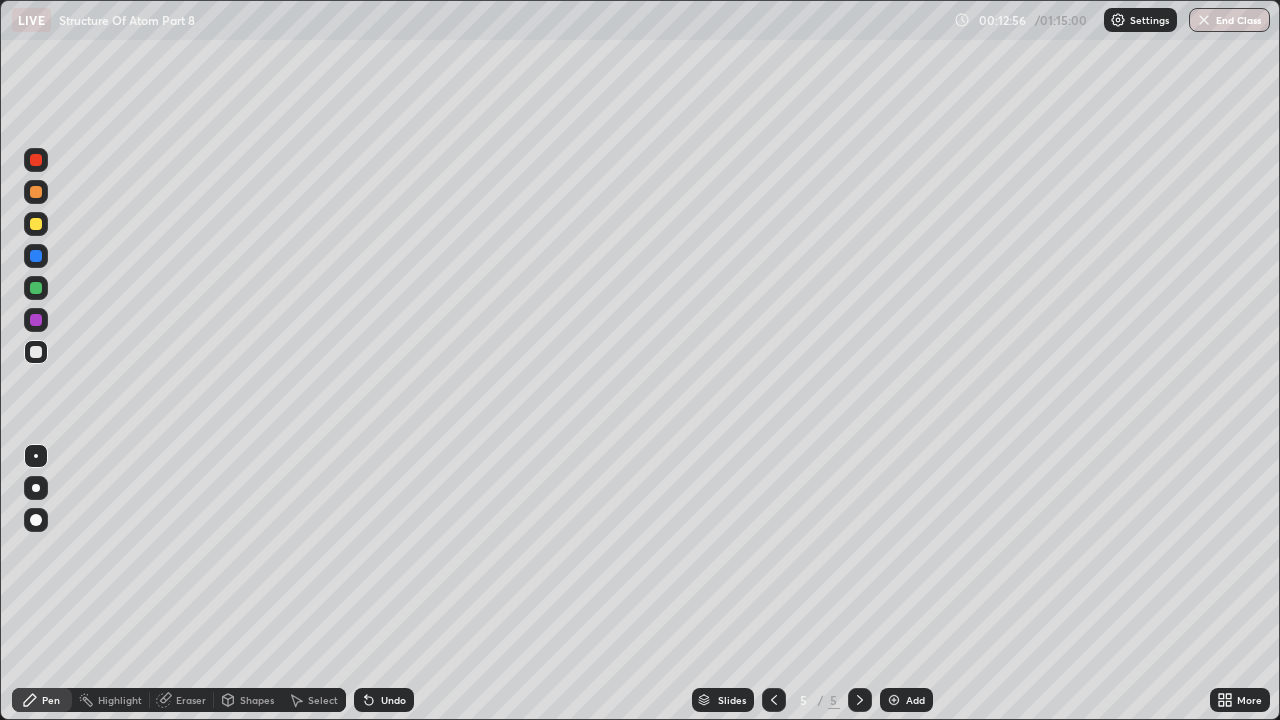 click on "Undo" at bounding box center (384, 700) 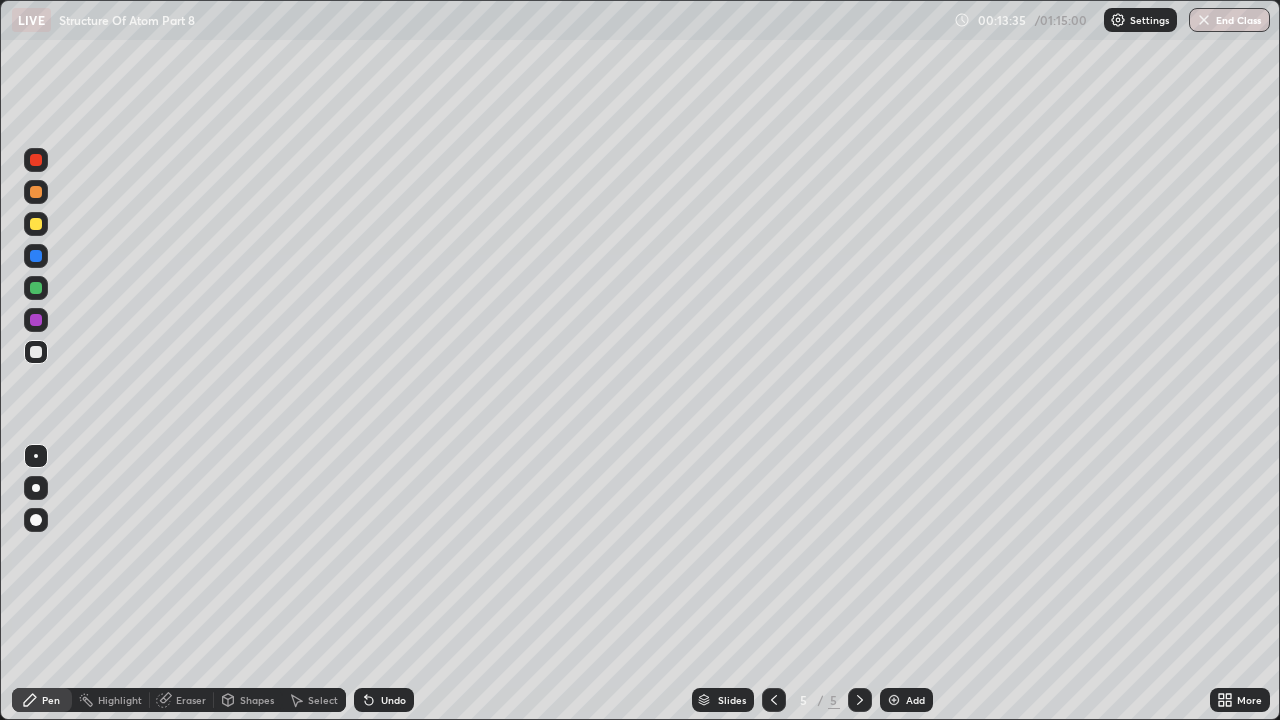 click on "Undo" at bounding box center [393, 700] 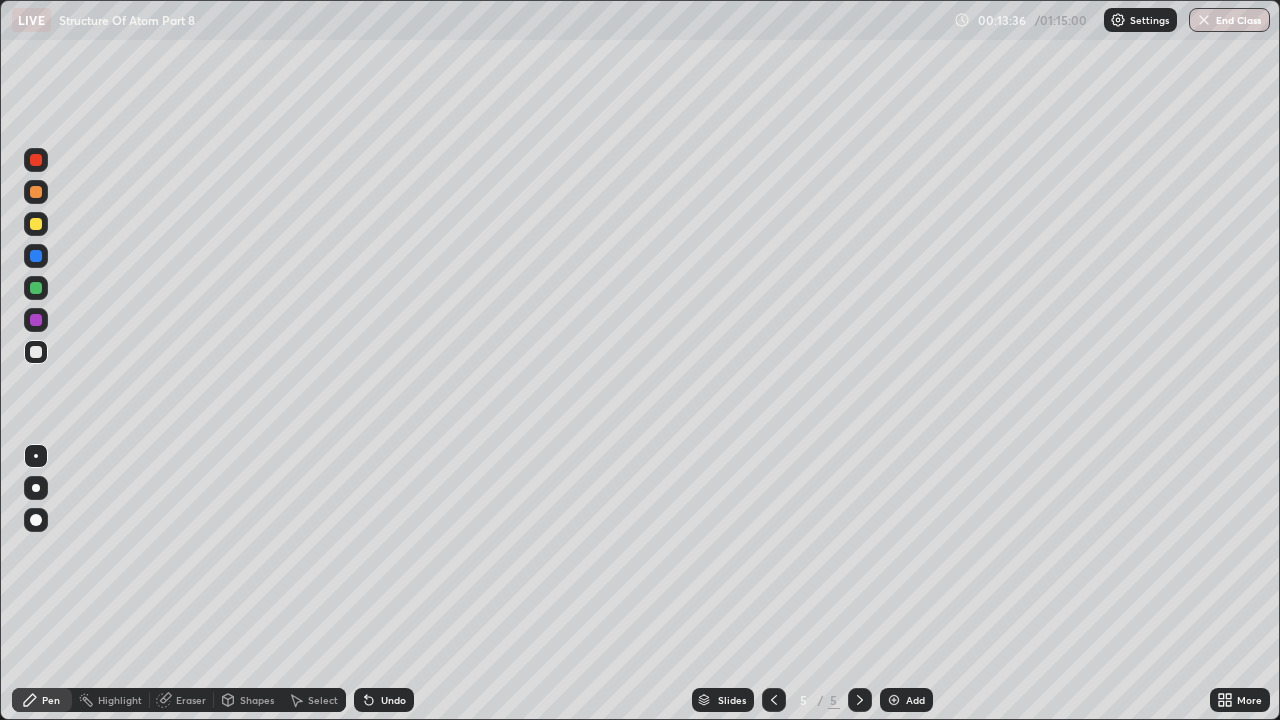click on "Undo" at bounding box center (384, 700) 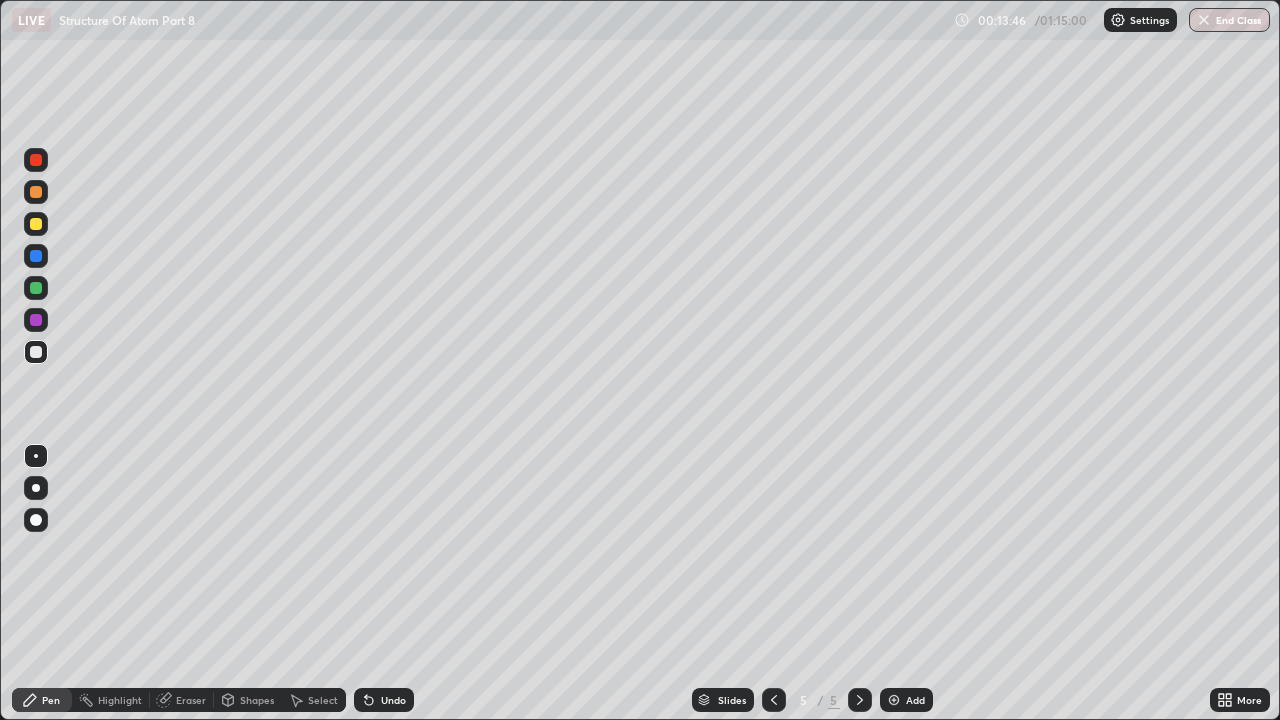 click 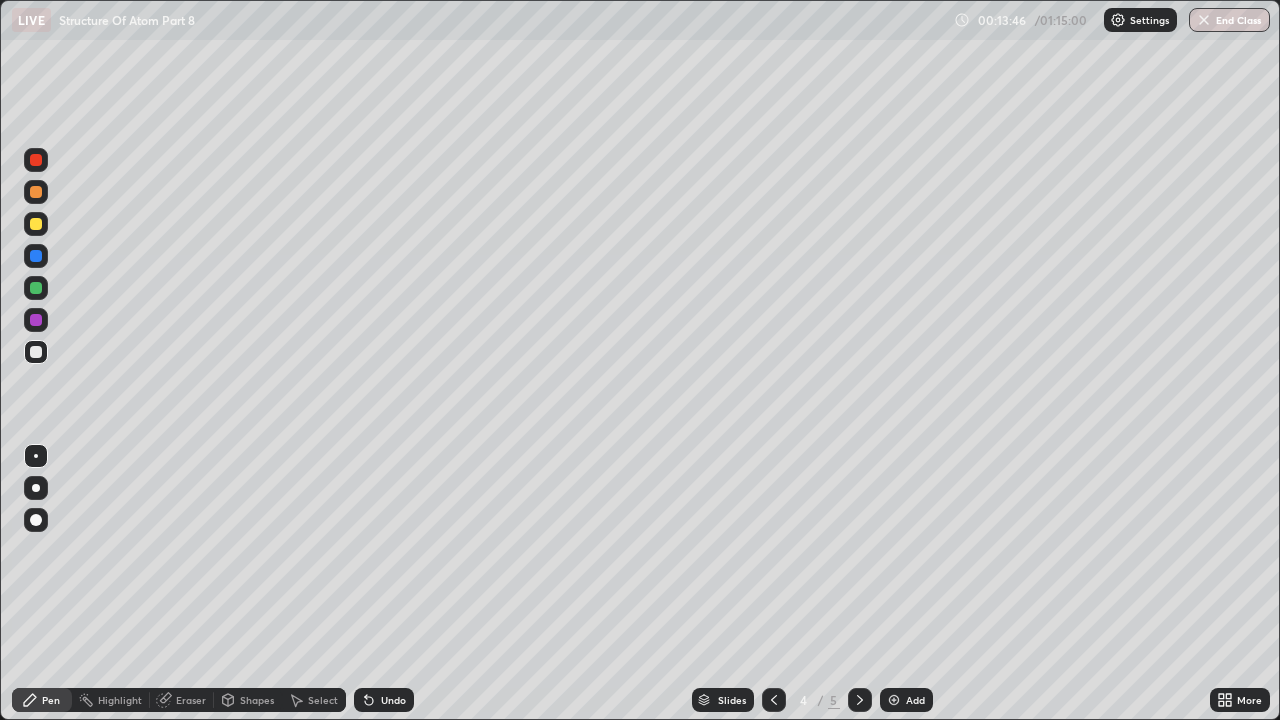 click 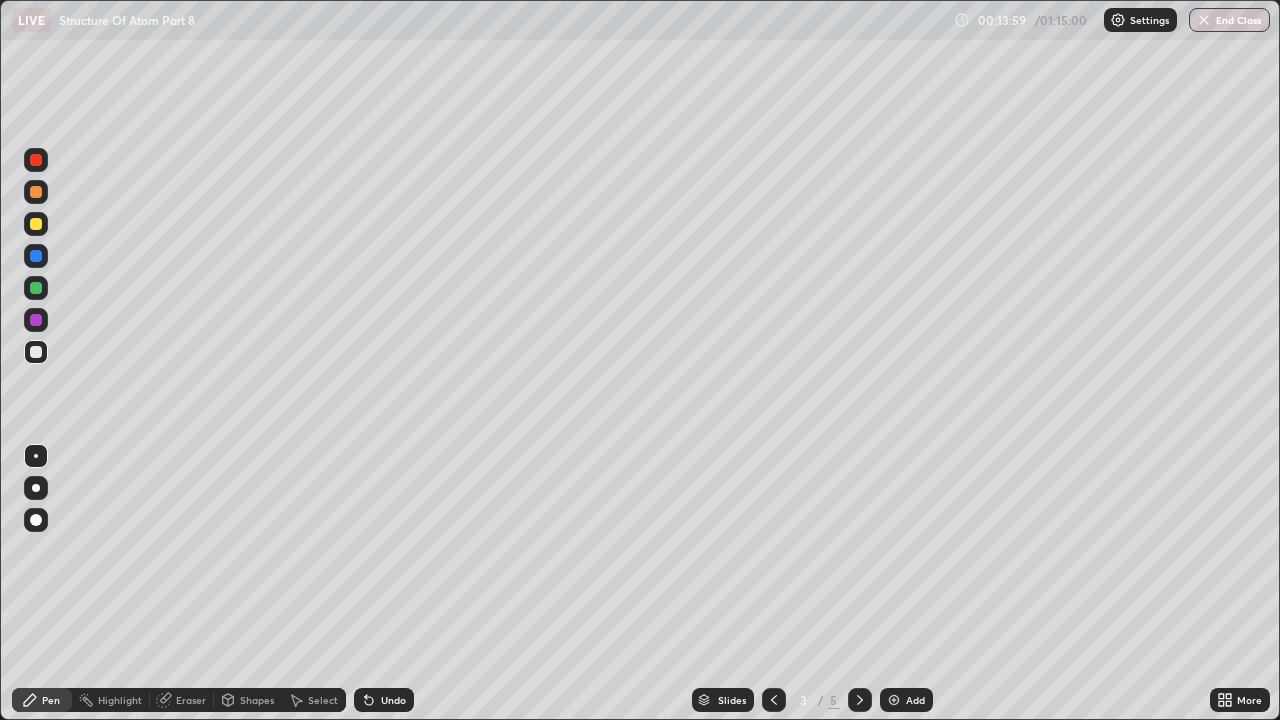click 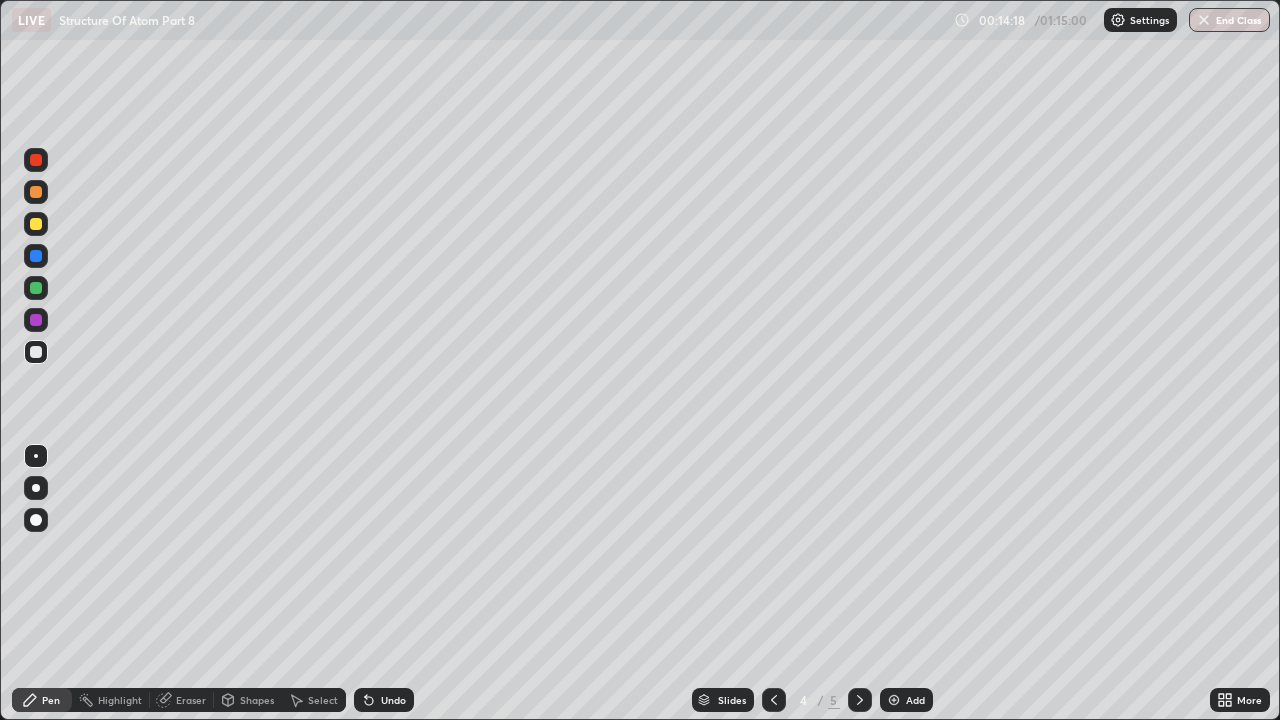 click 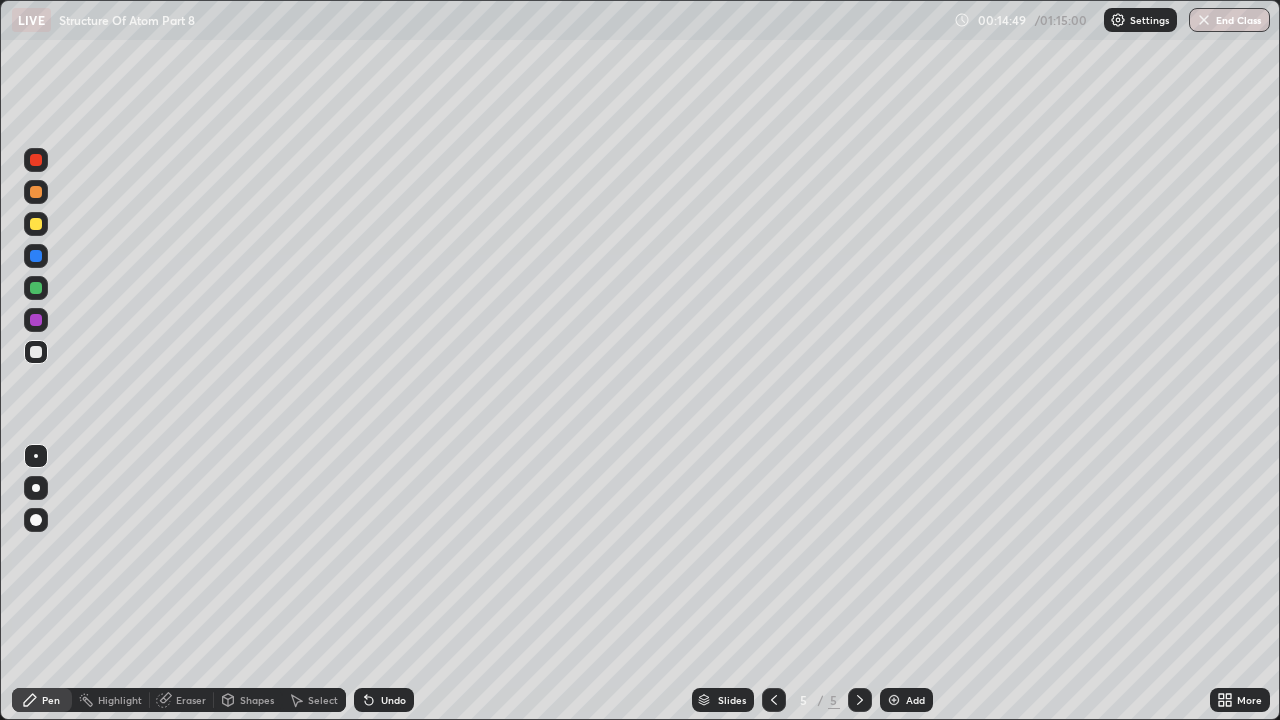click at bounding box center (774, 700) 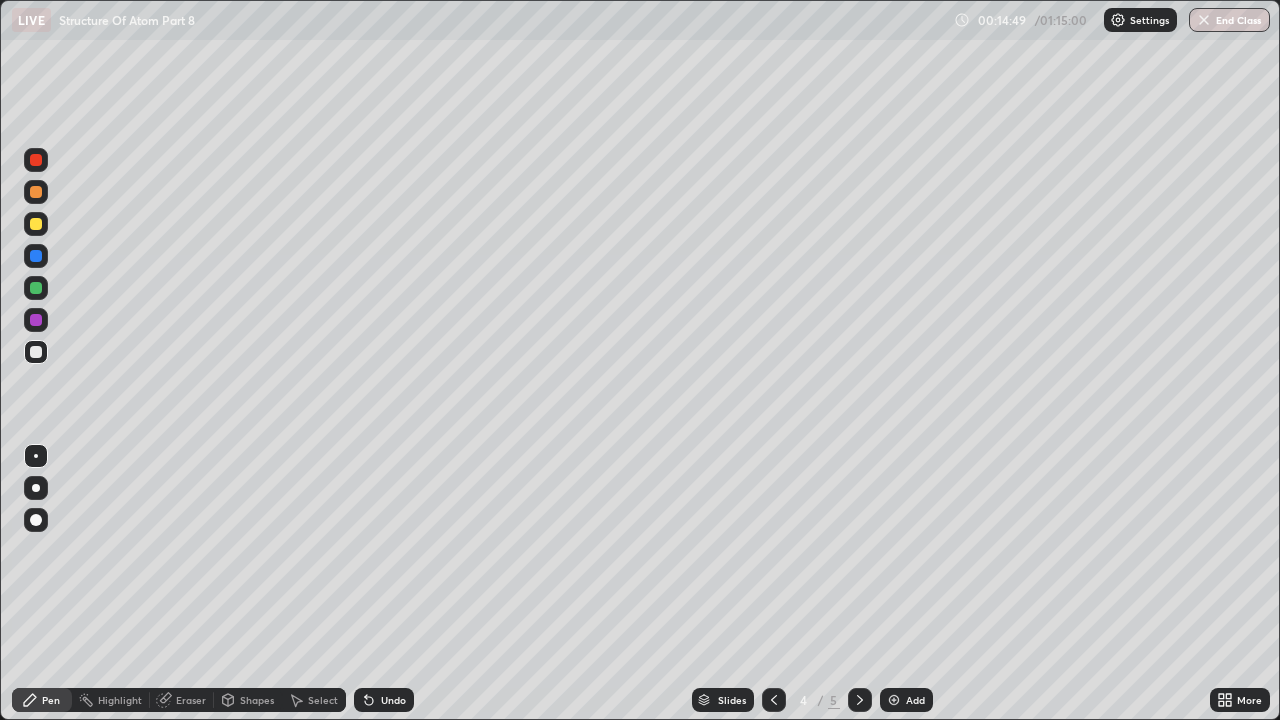 click on "4" at bounding box center [804, 700] 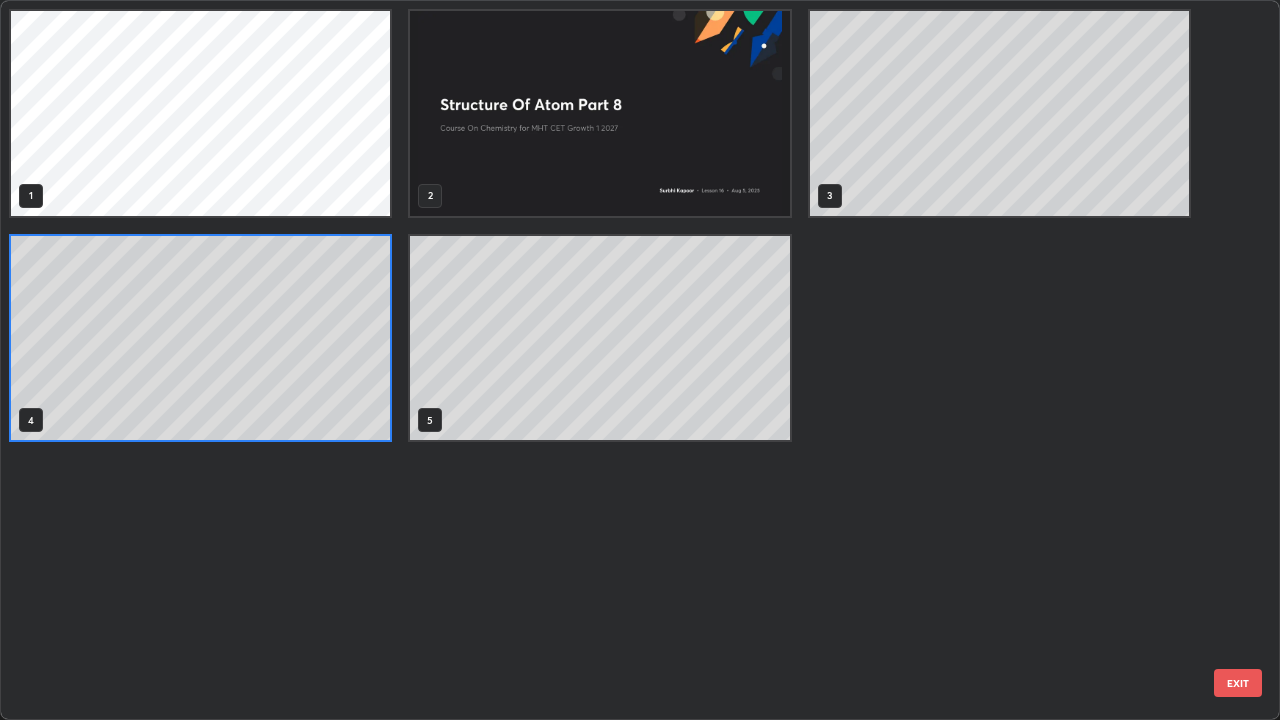 scroll, scrollTop: 7, scrollLeft: 11, axis: both 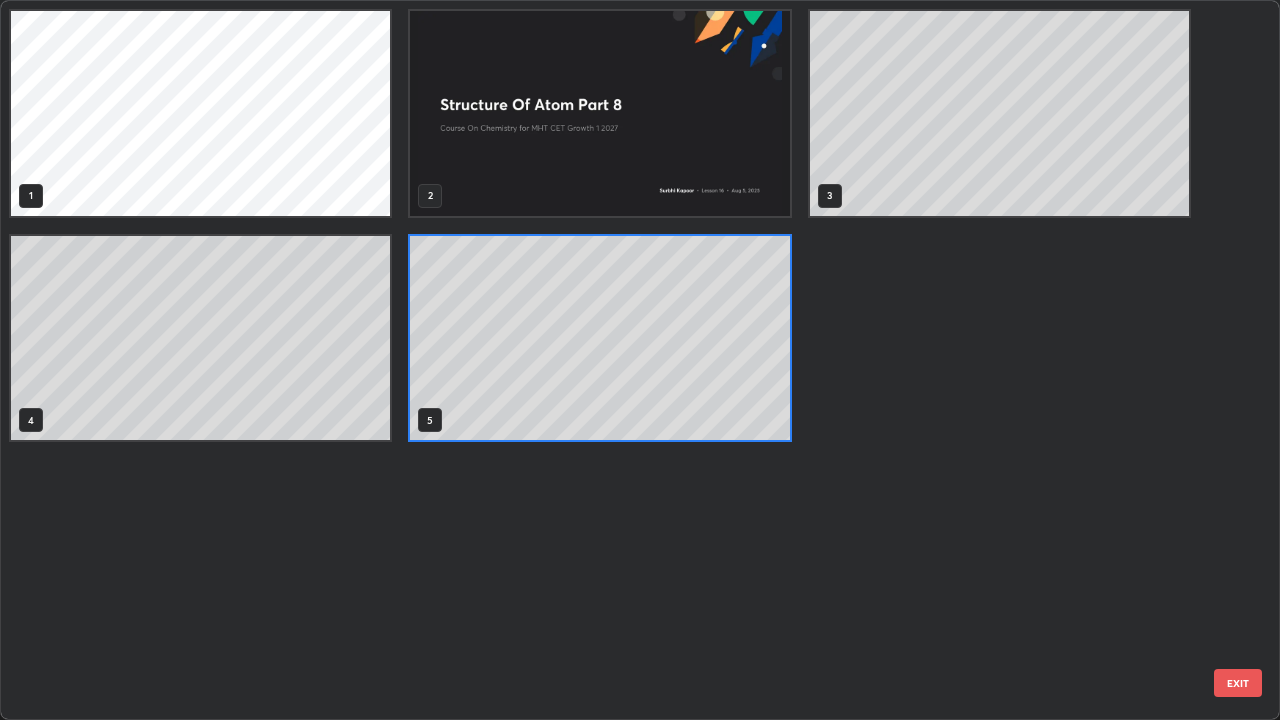 click on "EXIT" at bounding box center (1238, 683) 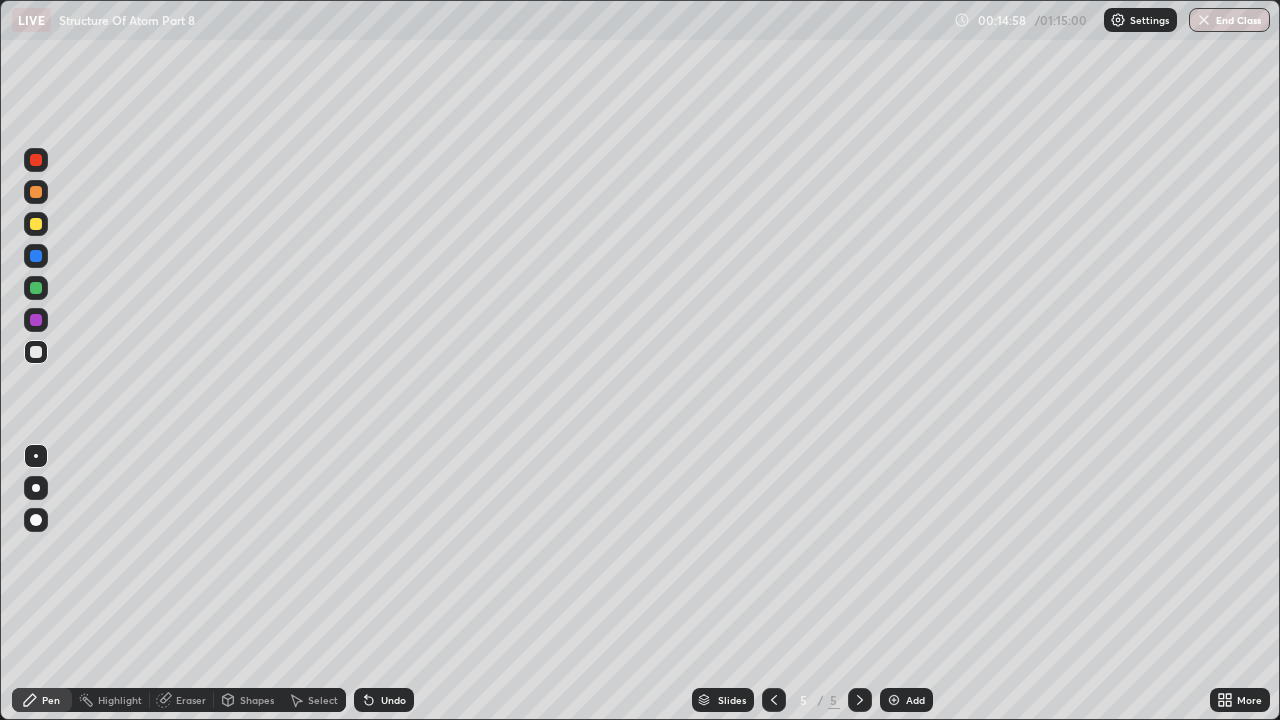 click 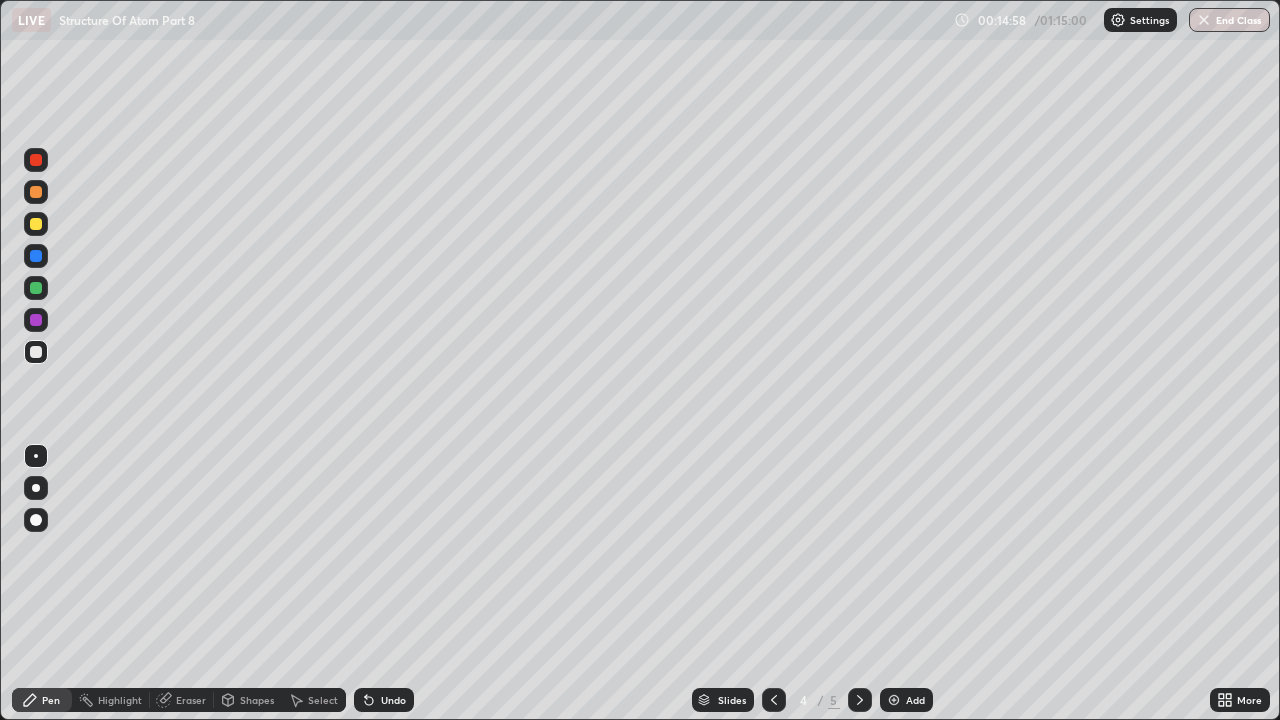 click at bounding box center [774, 700] 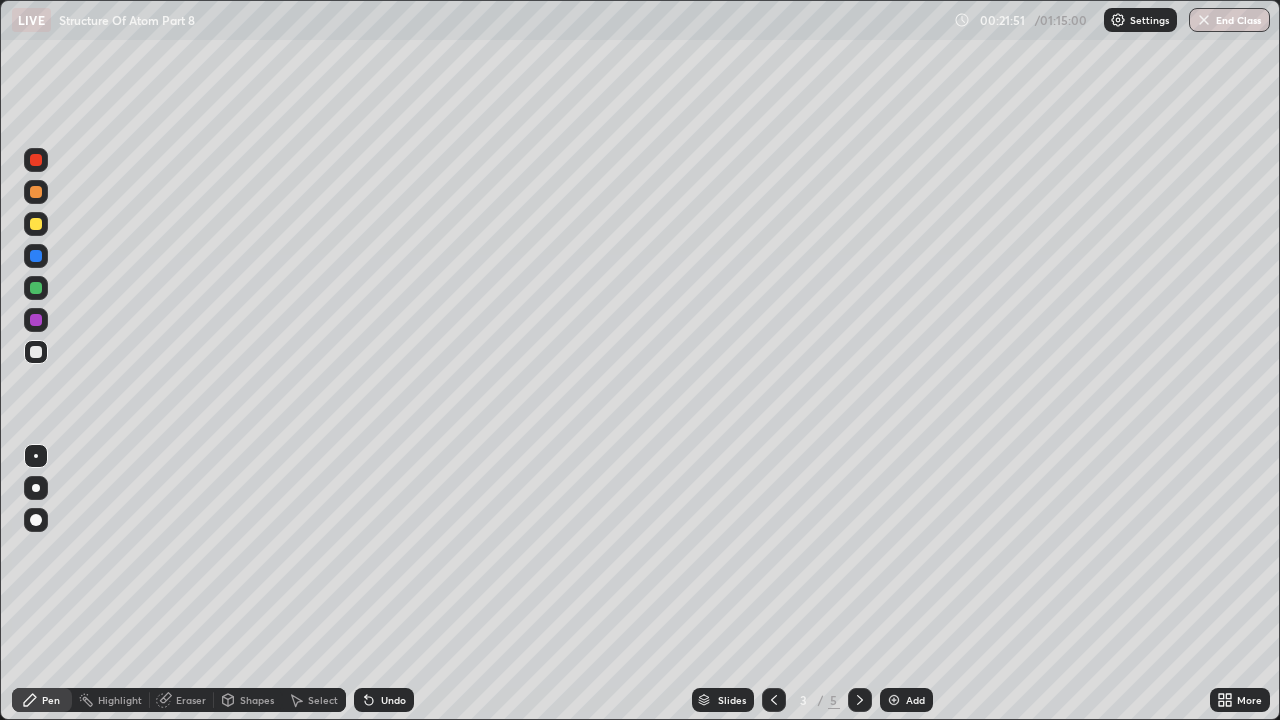 click 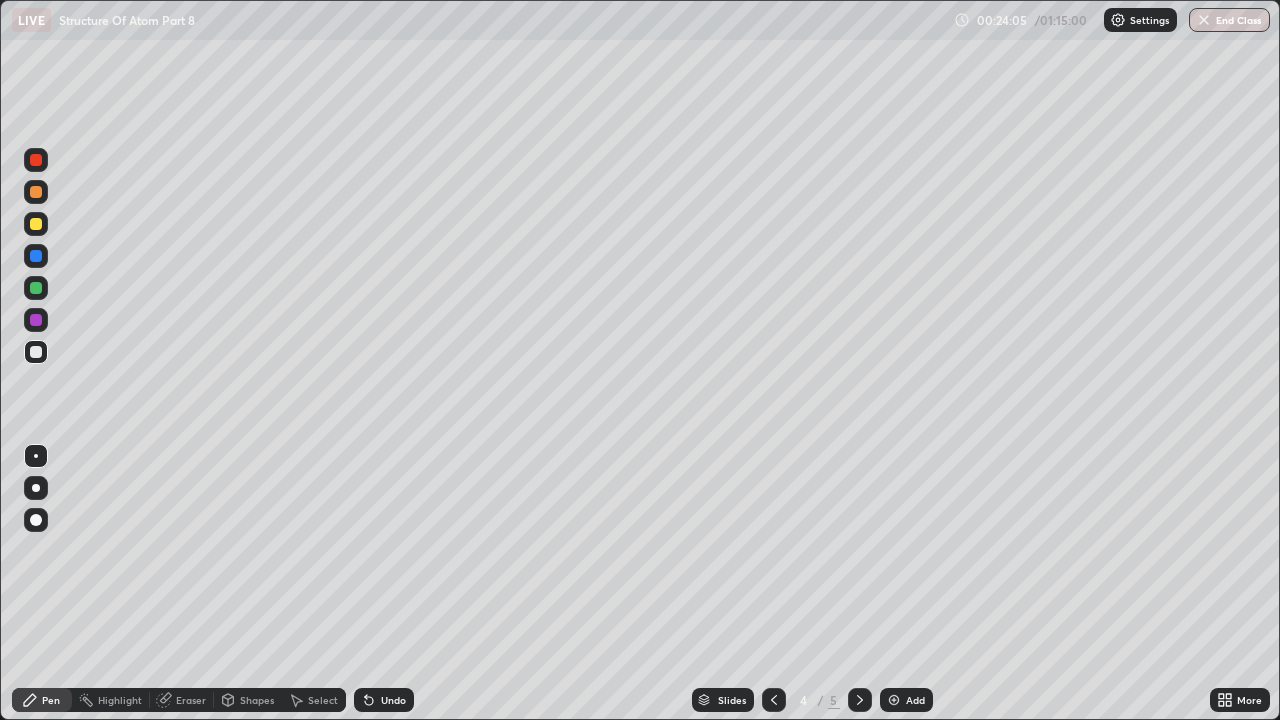 click on "Eraser" at bounding box center [191, 700] 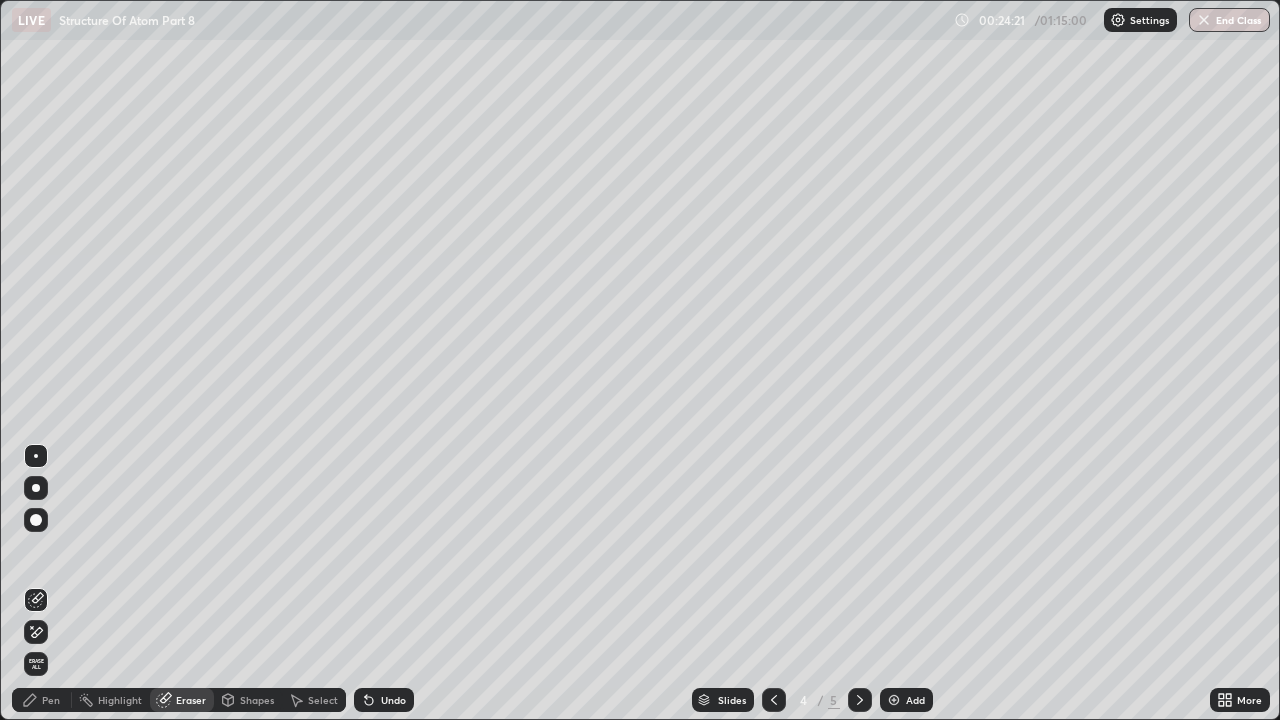 click on "Eraser" at bounding box center [191, 700] 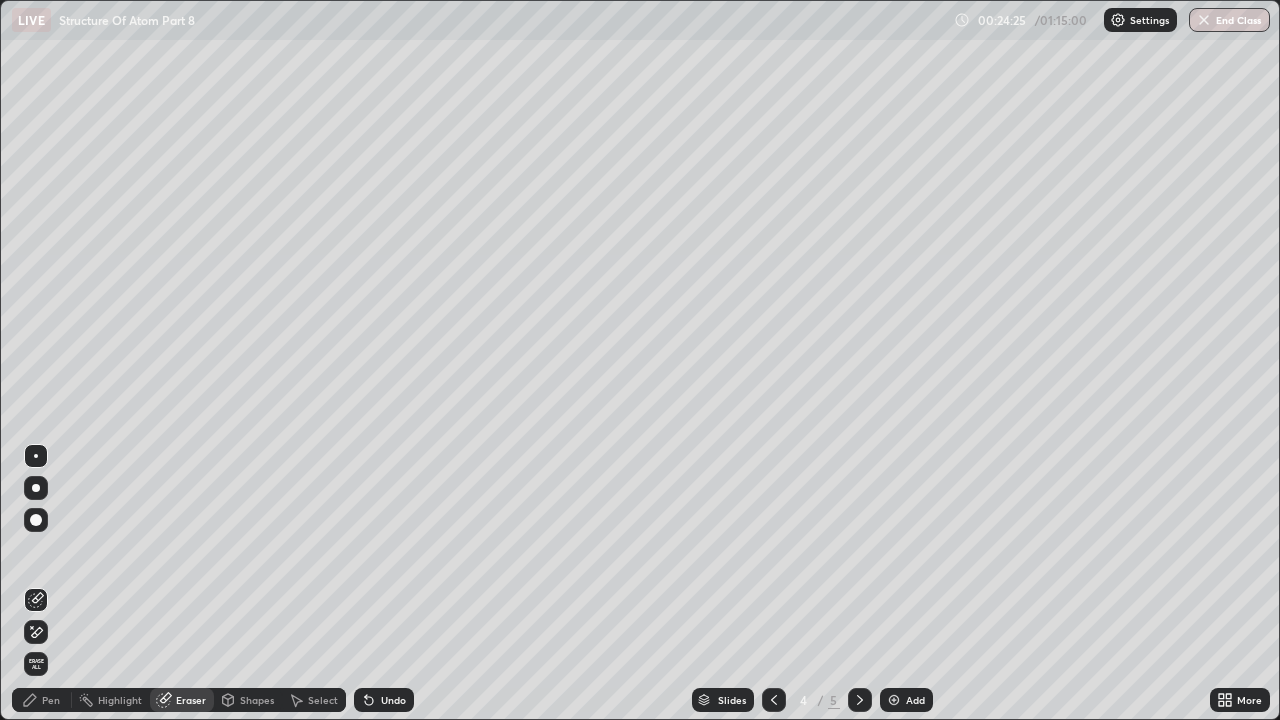click on "Pen" at bounding box center (51, 700) 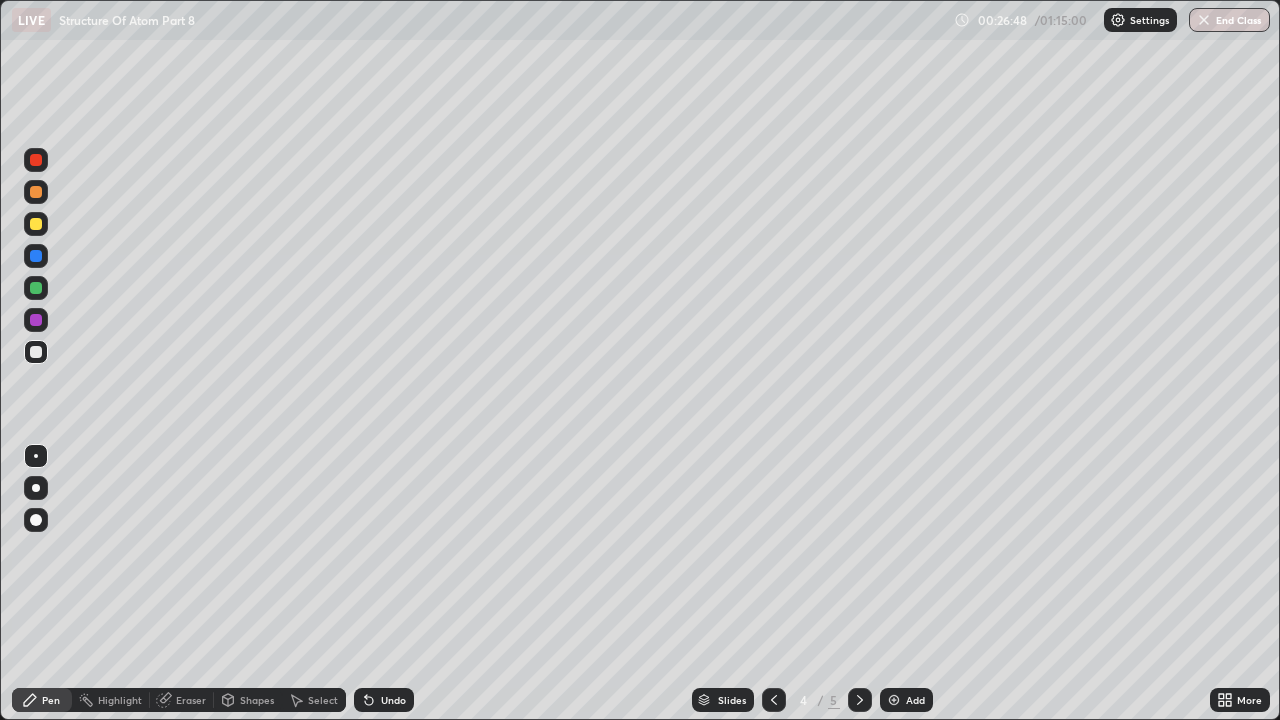 click at bounding box center (860, 700) 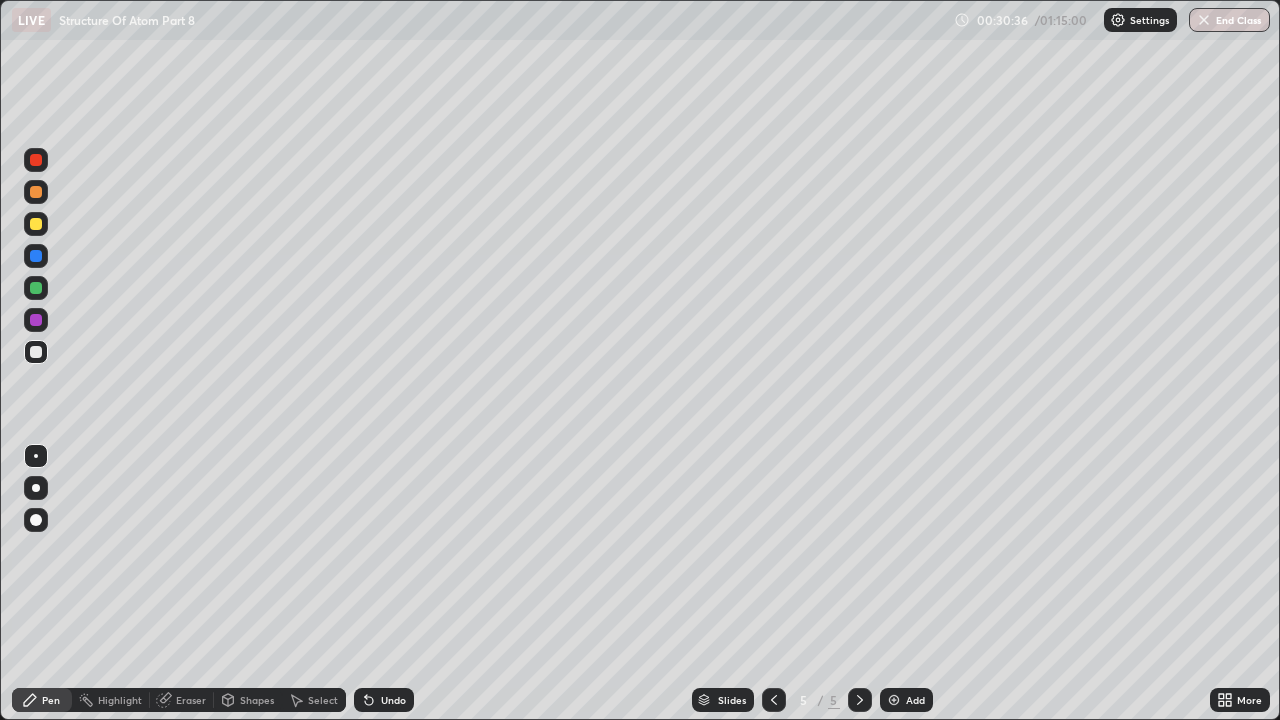 click on "Add" at bounding box center (906, 700) 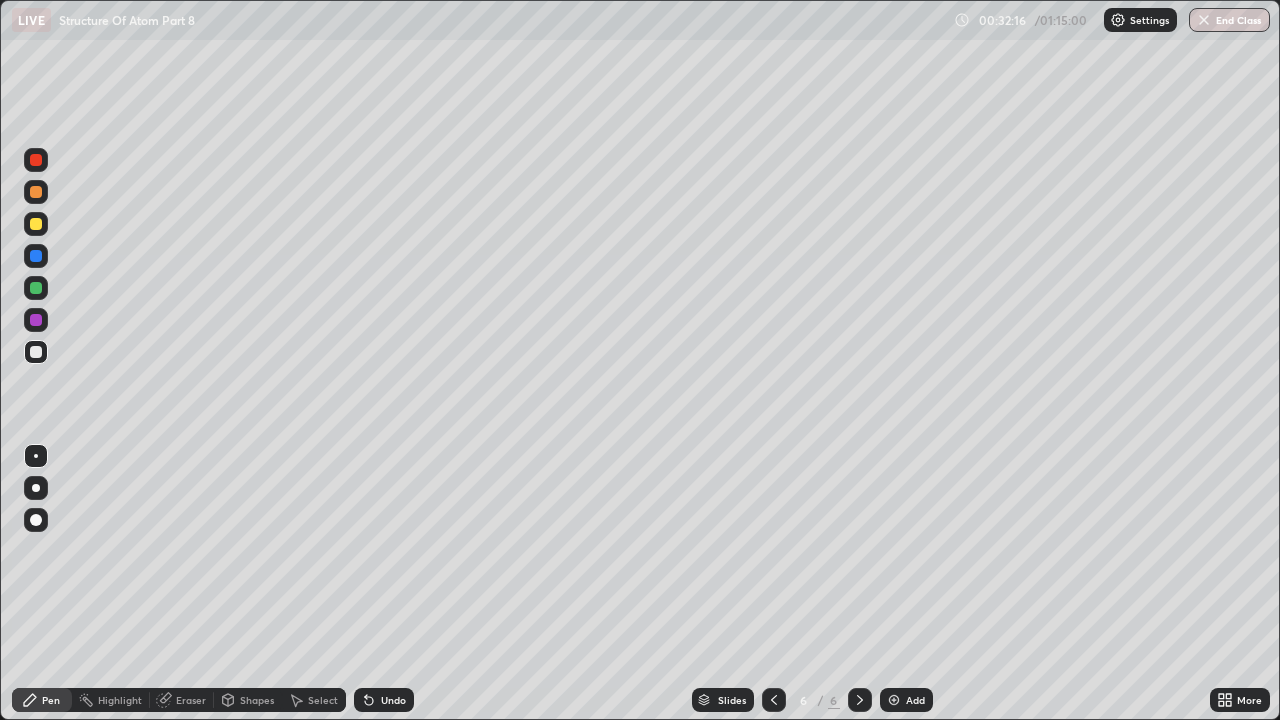 click on "Add" at bounding box center (906, 700) 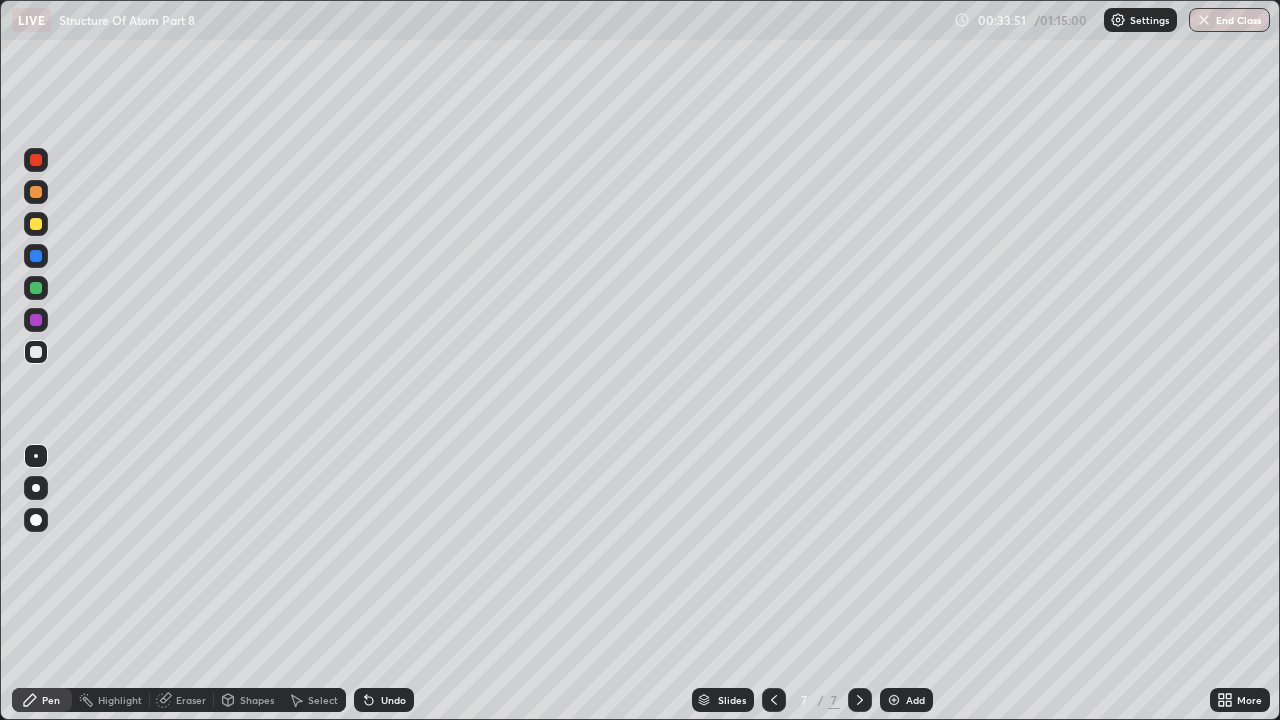 click on "Eraser" at bounding box center [191, 700] 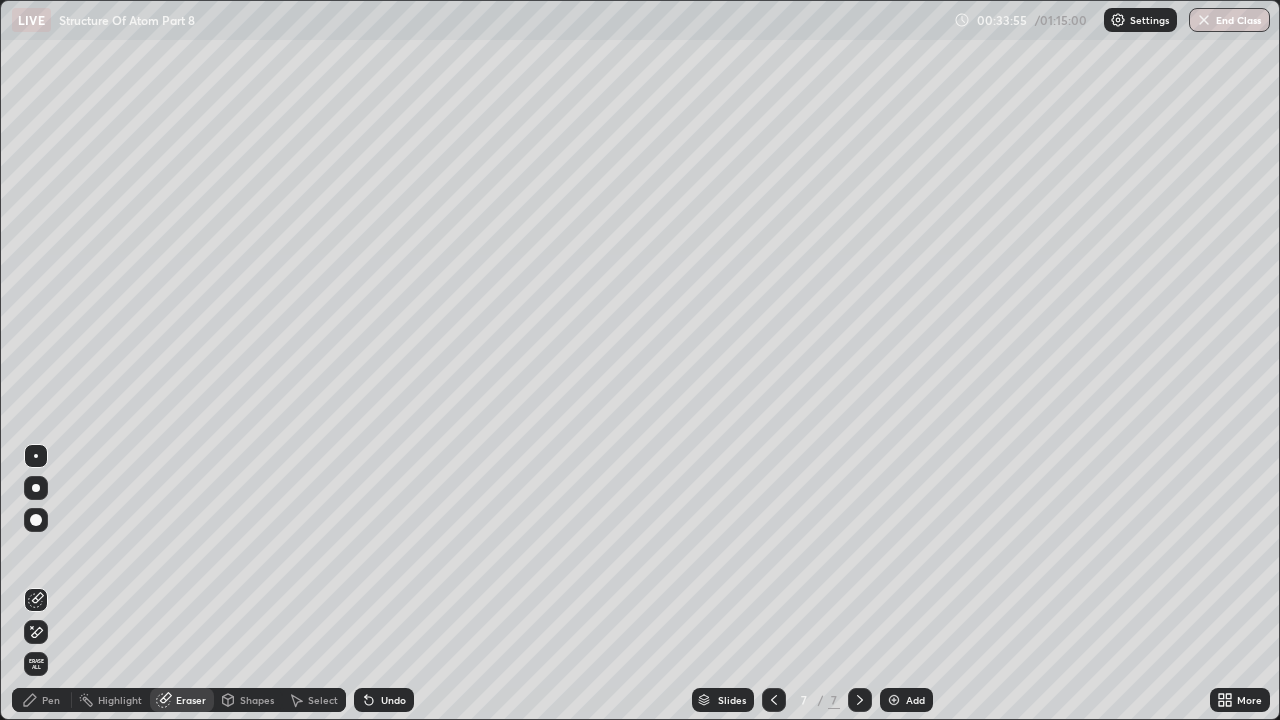 click on "Pen" at bounding box center [51, 700] 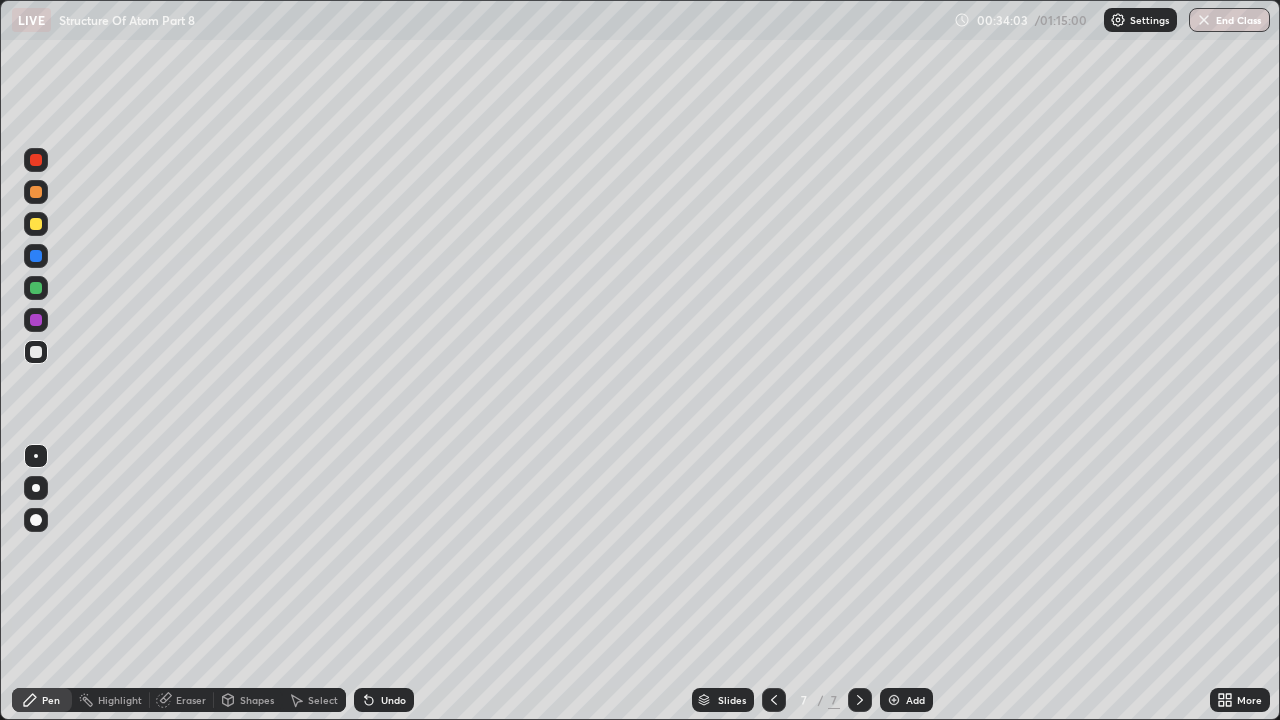 click on "Eraser" at bounding box center (191, 700) 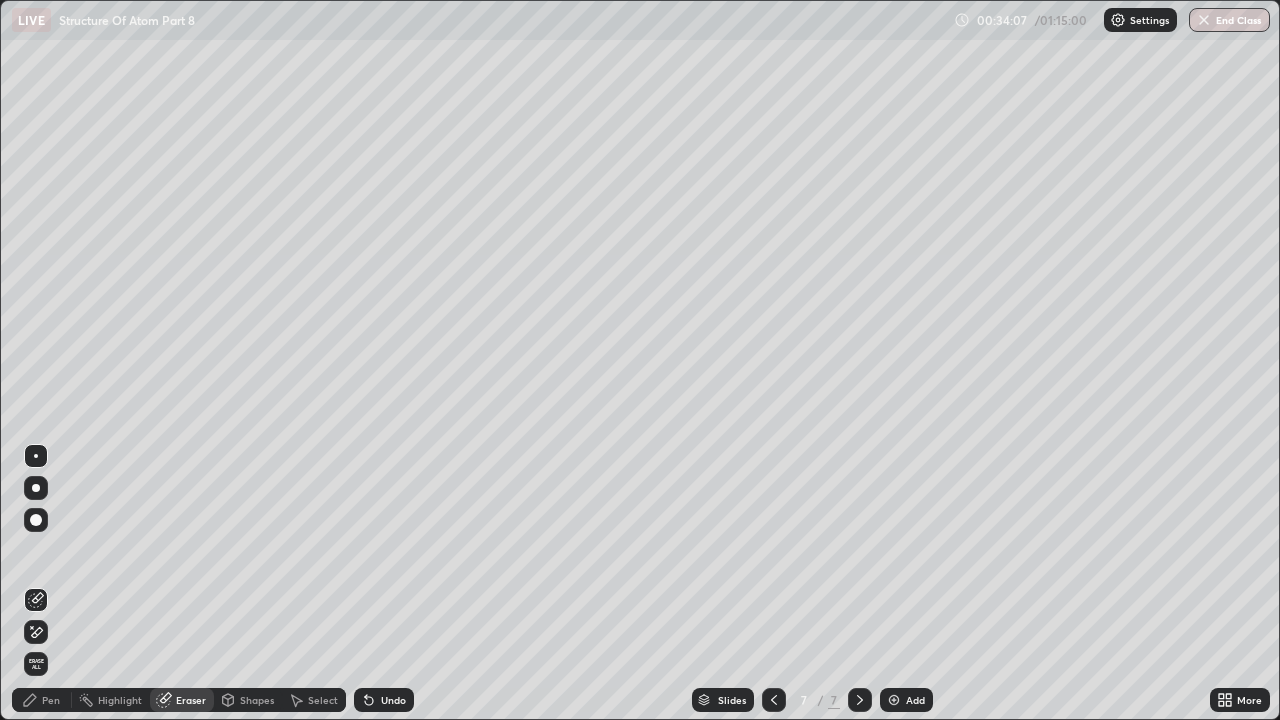 click on "Pen" at bounding box center (51, 700) 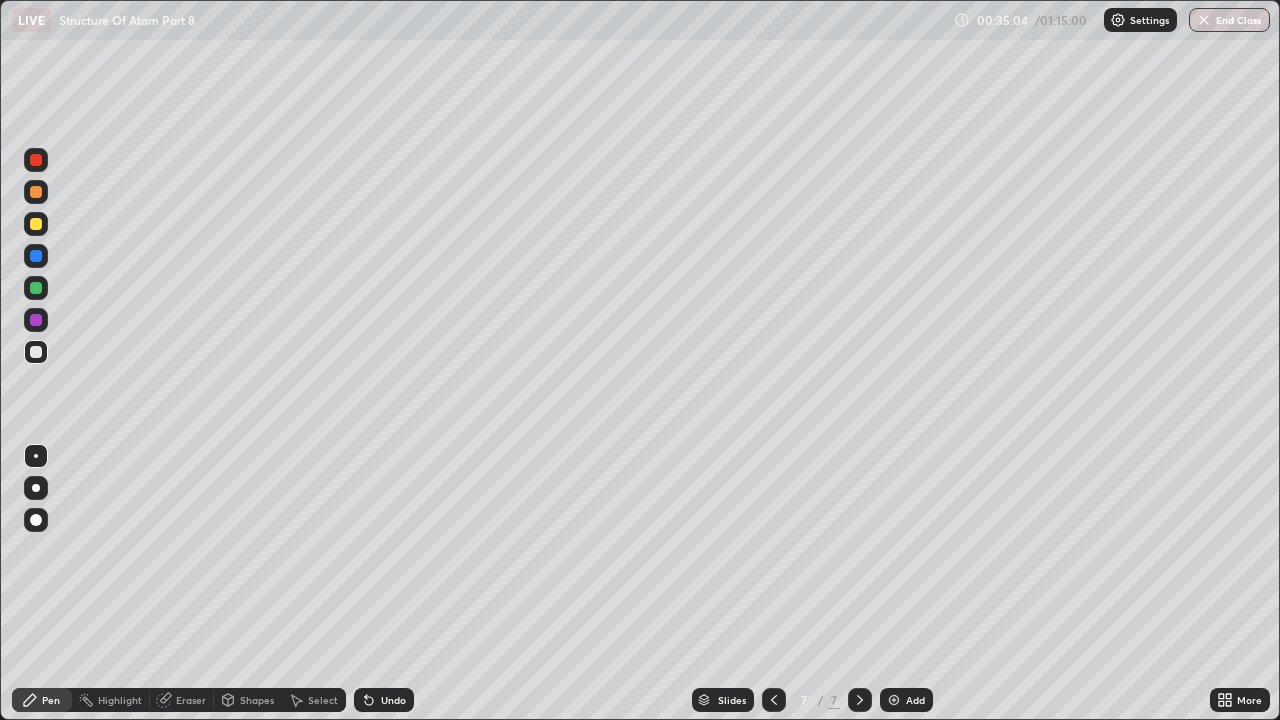 click on "Slides 7 / 7 Add" at bounding box center (812, 700) 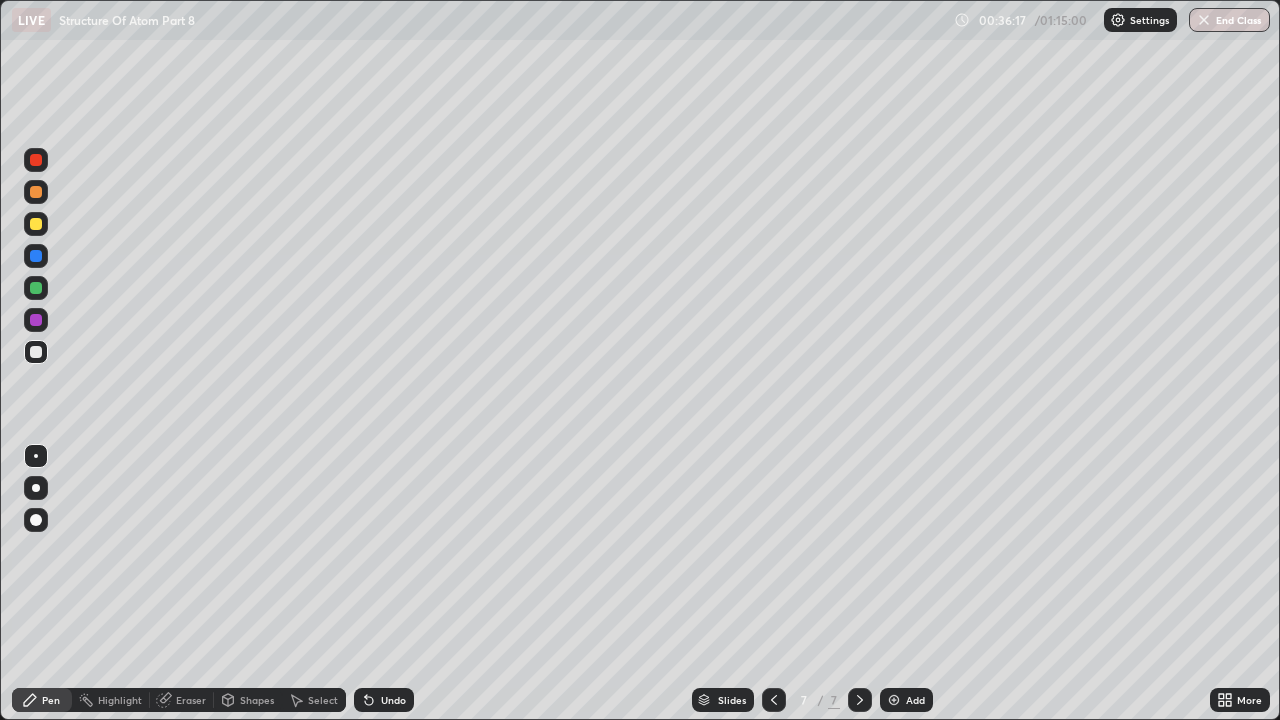 click on "Eraser" at bounding box center [191, 700] 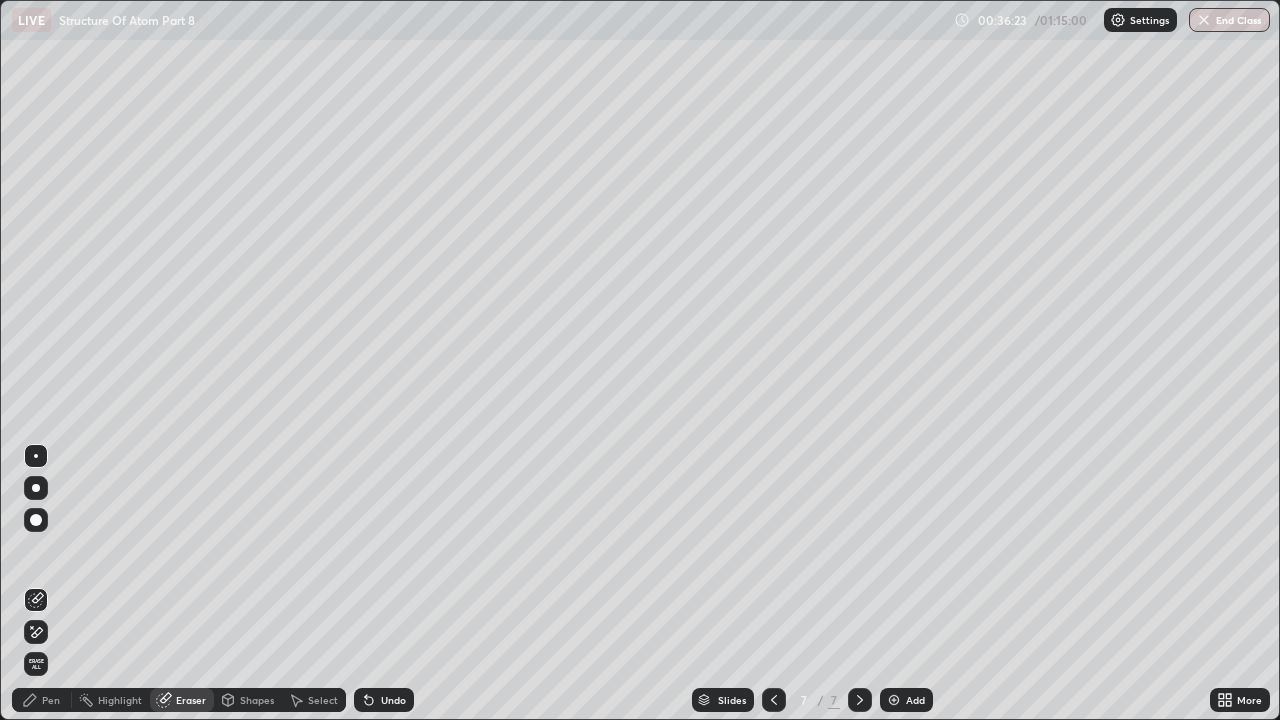 click on "Pen" at bounding box center (42, 700) 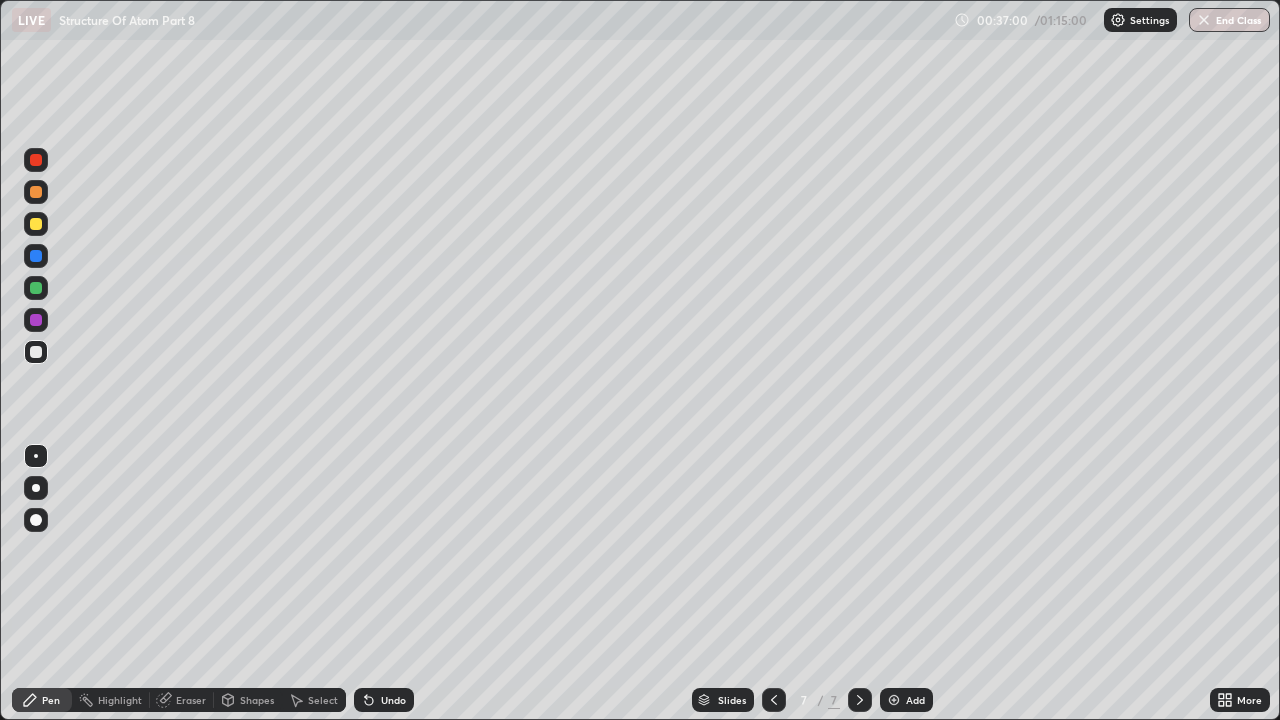 click on "Eraser" at bounding box center [182, 700] 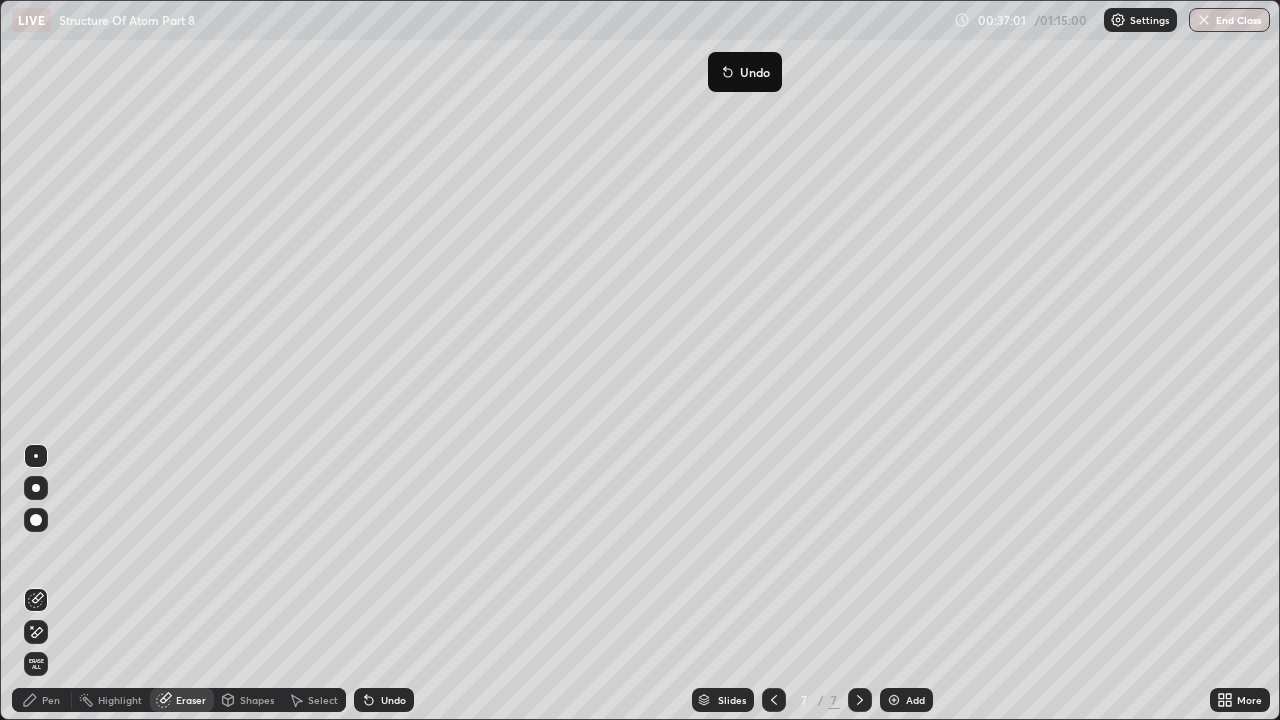 click on "Undo" at bounding box center (745, 72) 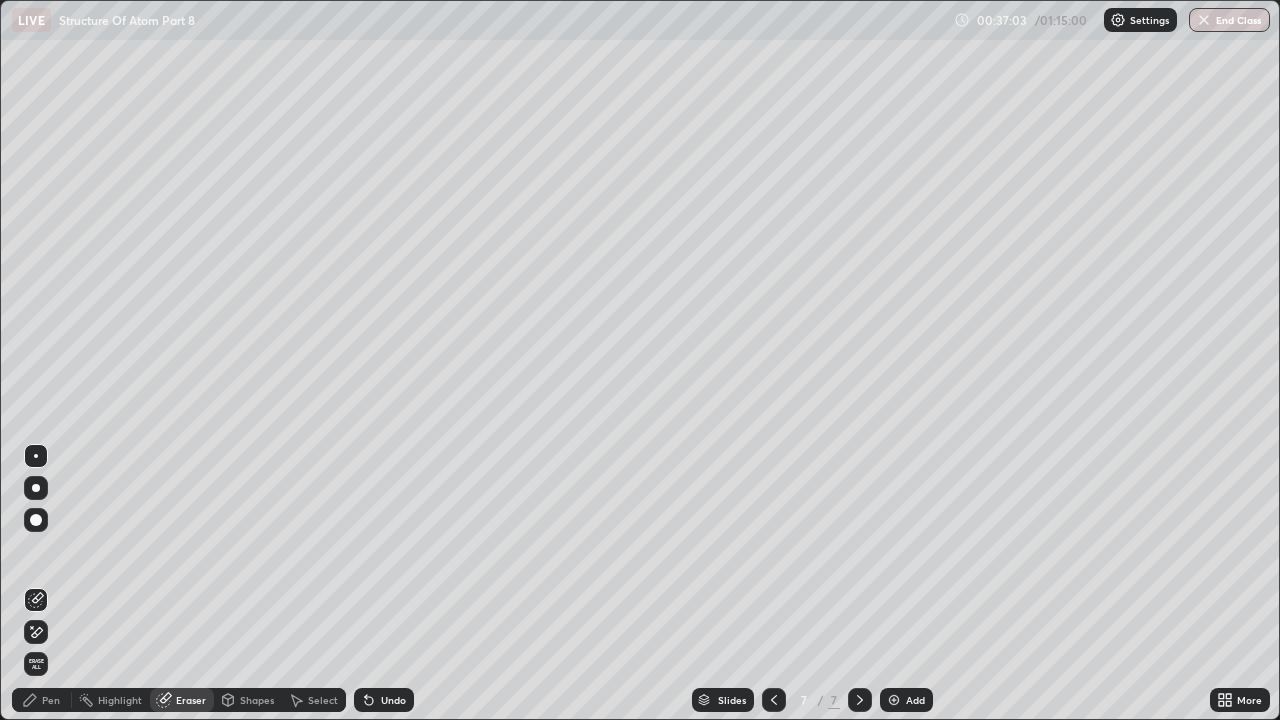 click on "Pen" at bounding box center (51, 700) 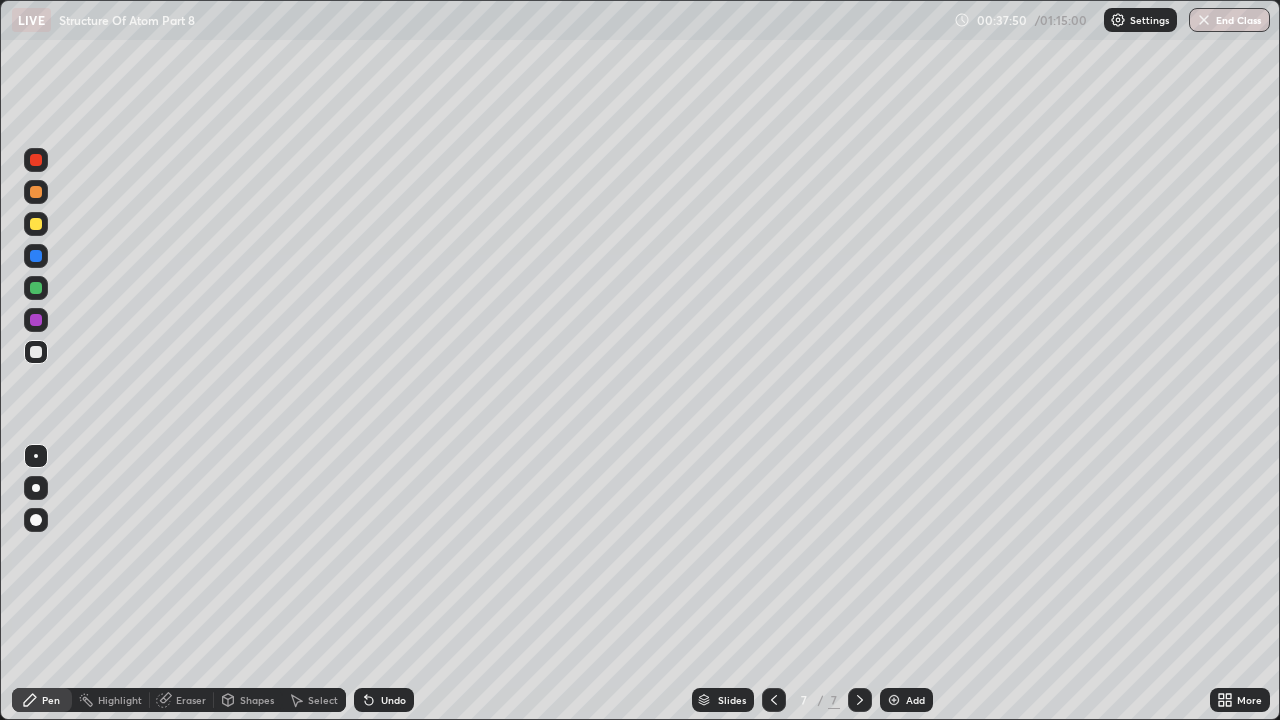 click on "Eraser" at bounding box center [191, 700] 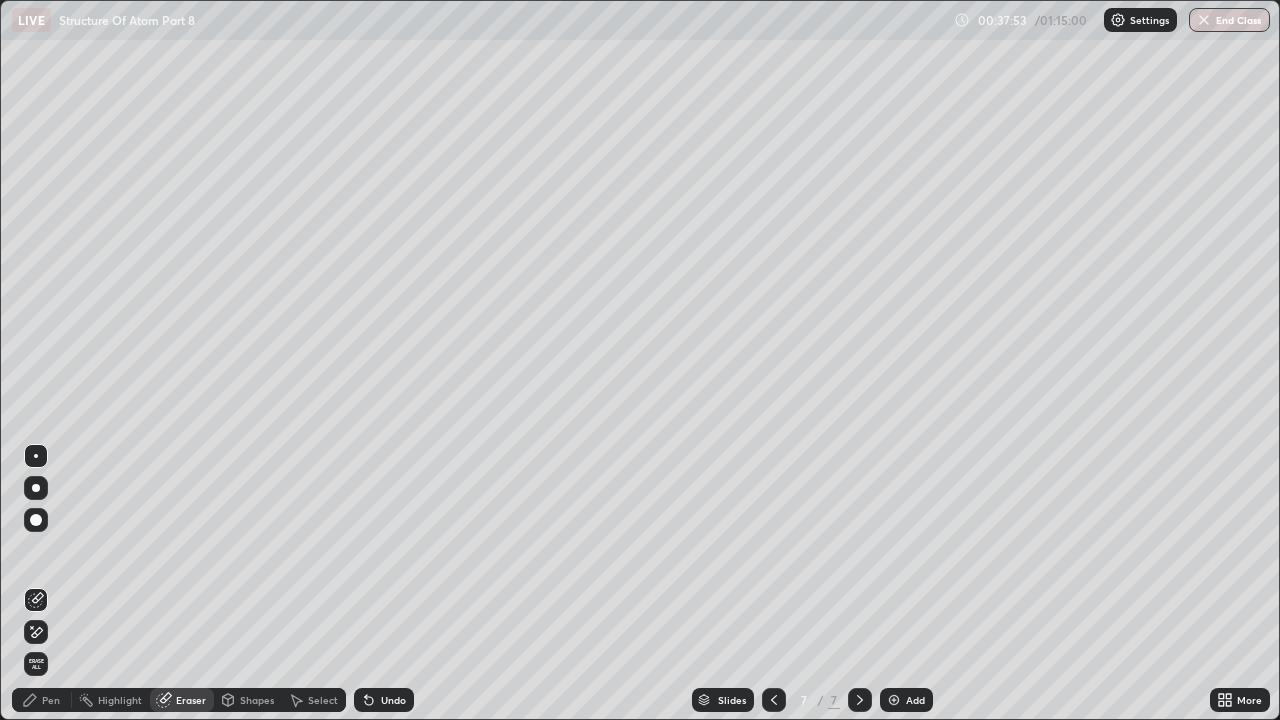 click on "Pen" at bounding box center [42, 700] 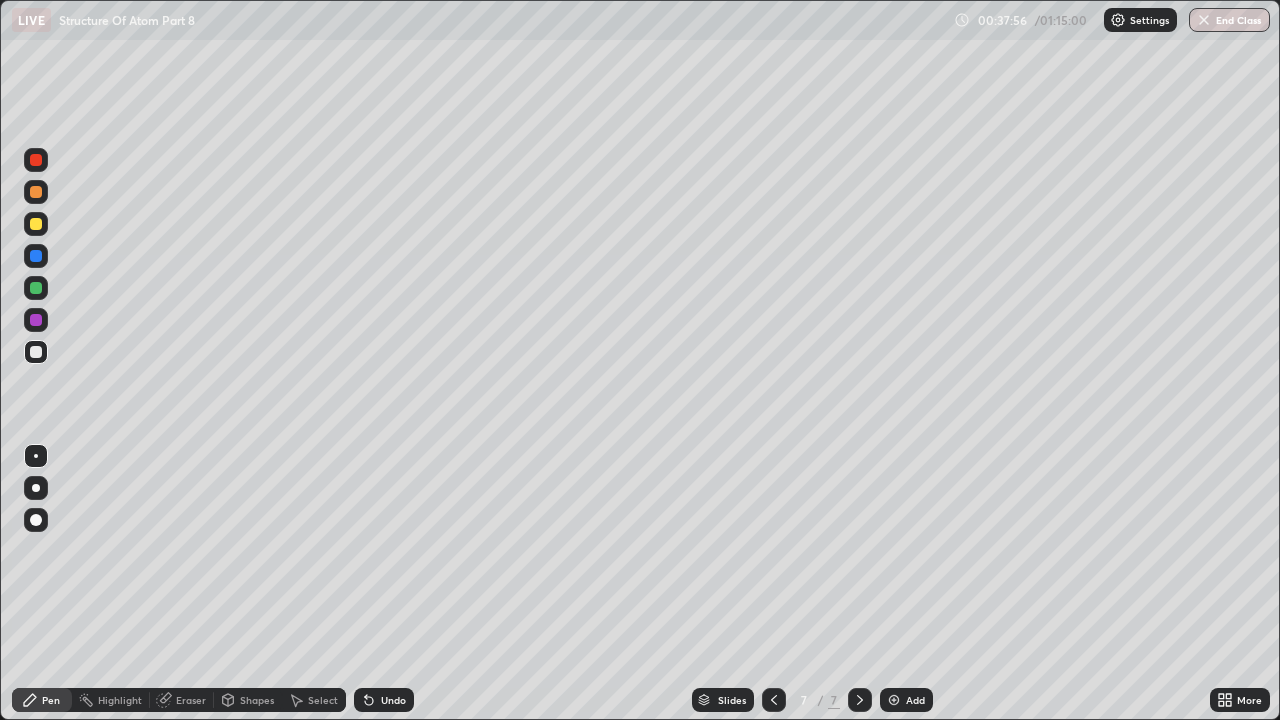 click on "Eraser" at bounding box center [191, 700] 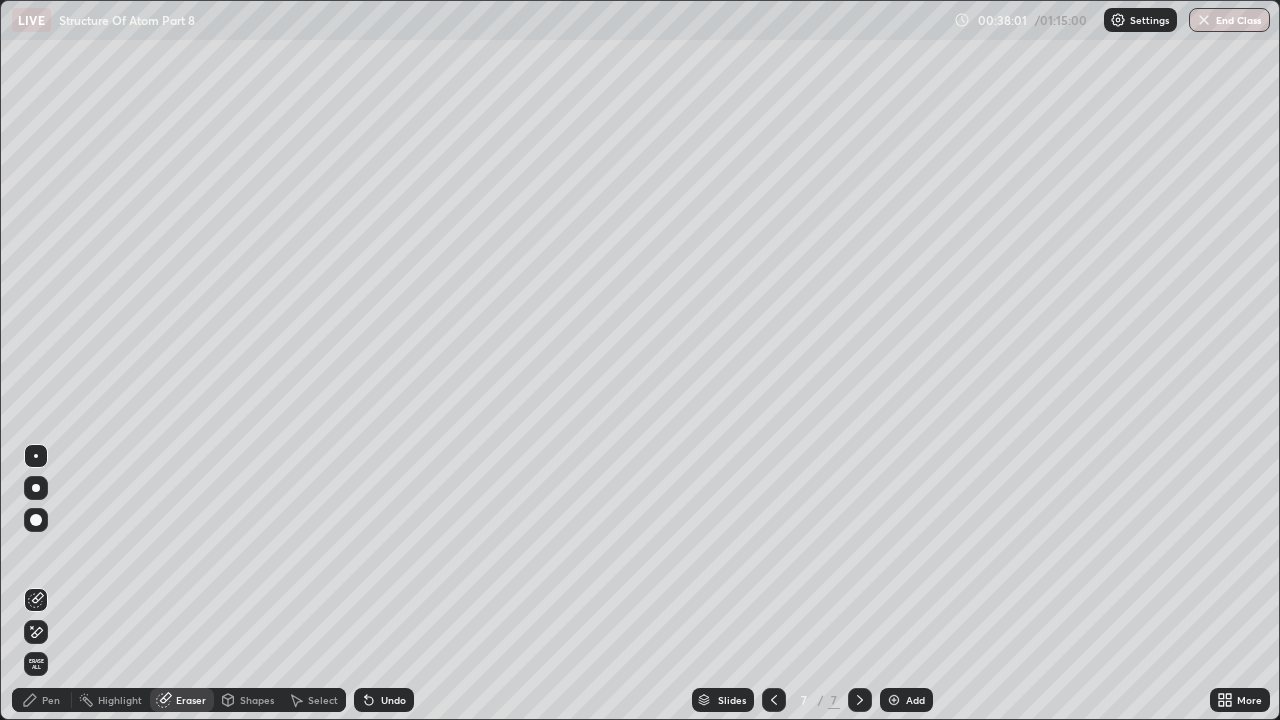 click on "Pen" at bounding box center [42, 700] 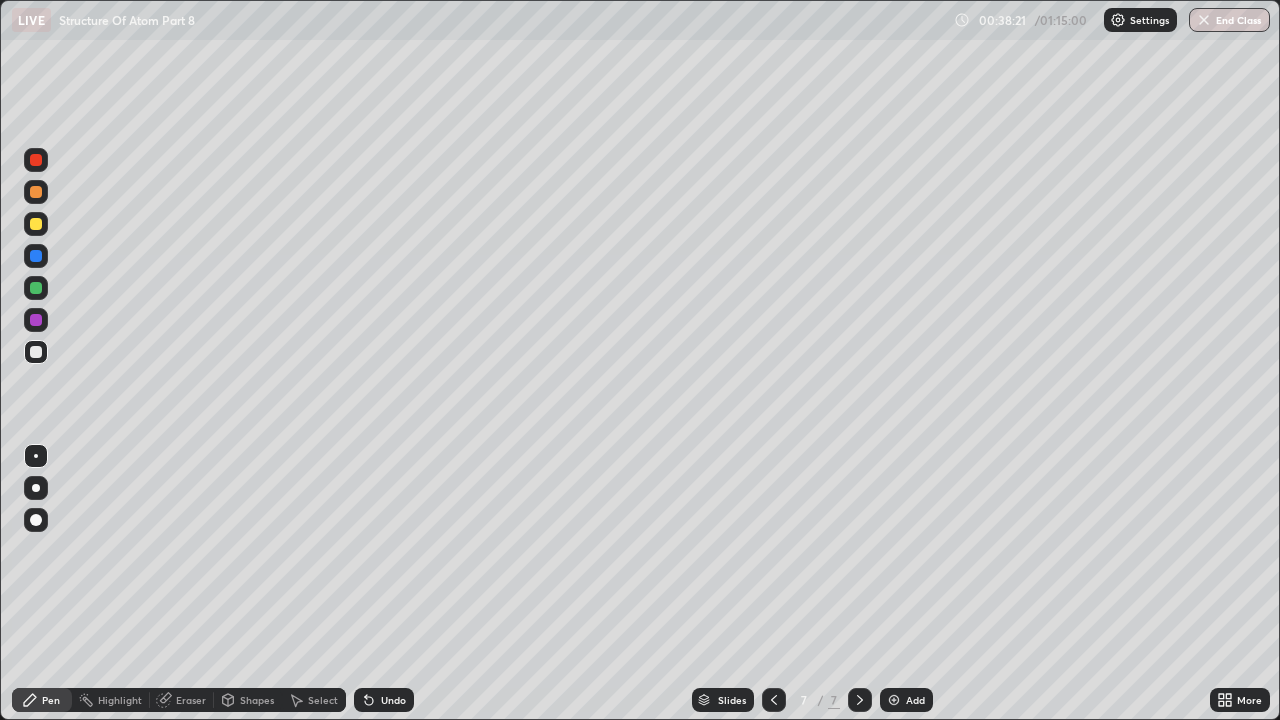 click on "Undo" at bounding box center [393, 700] 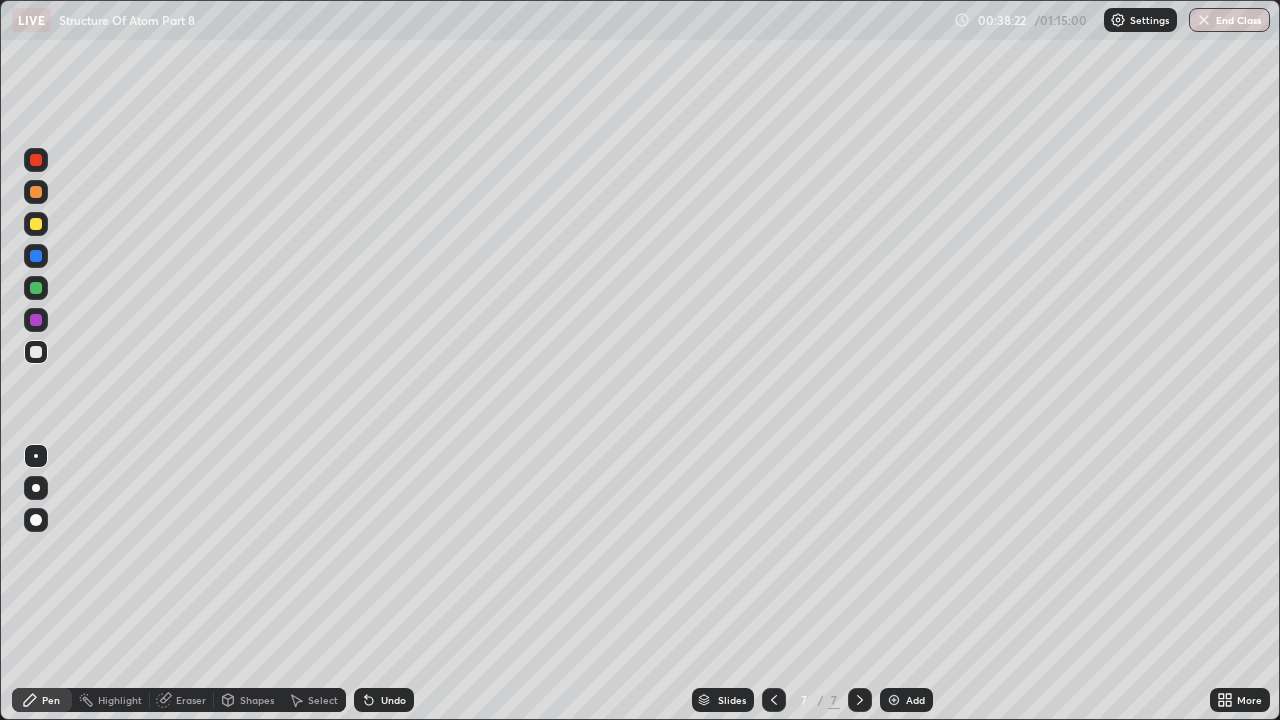 click on "Undo" at bounding box center [384, 700] 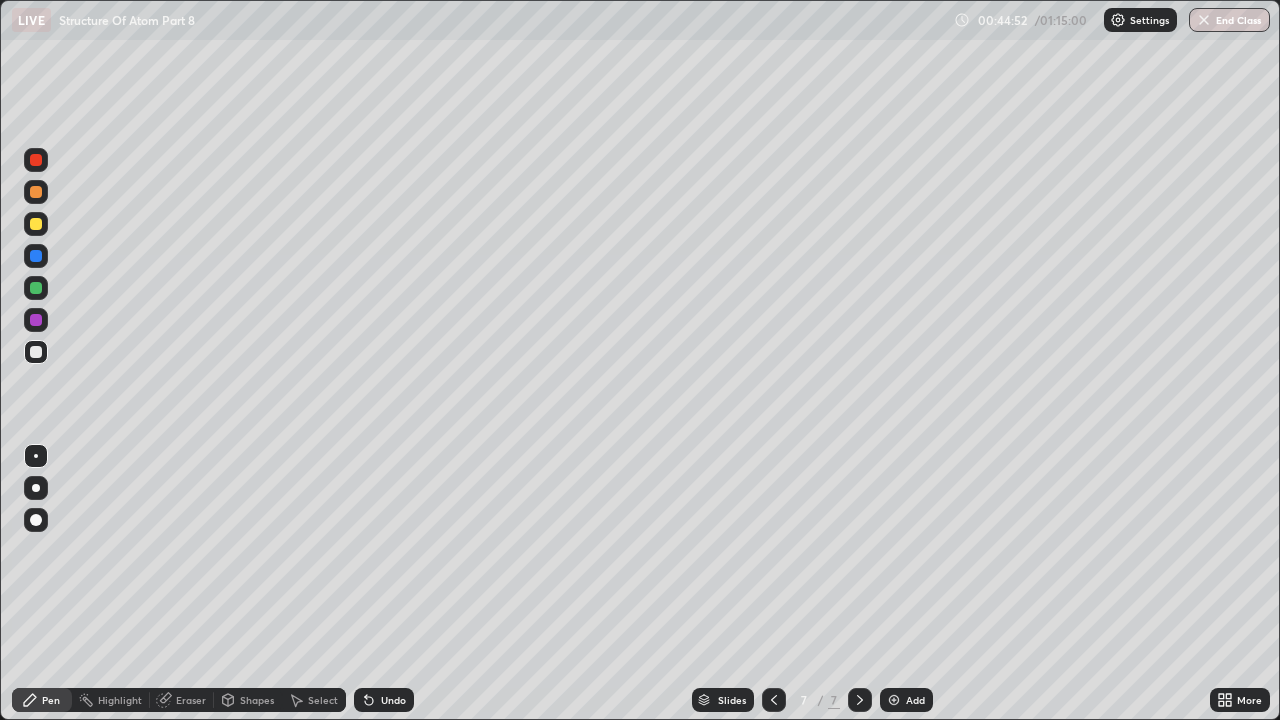 click on "Add" at bounding box center (906, 700) 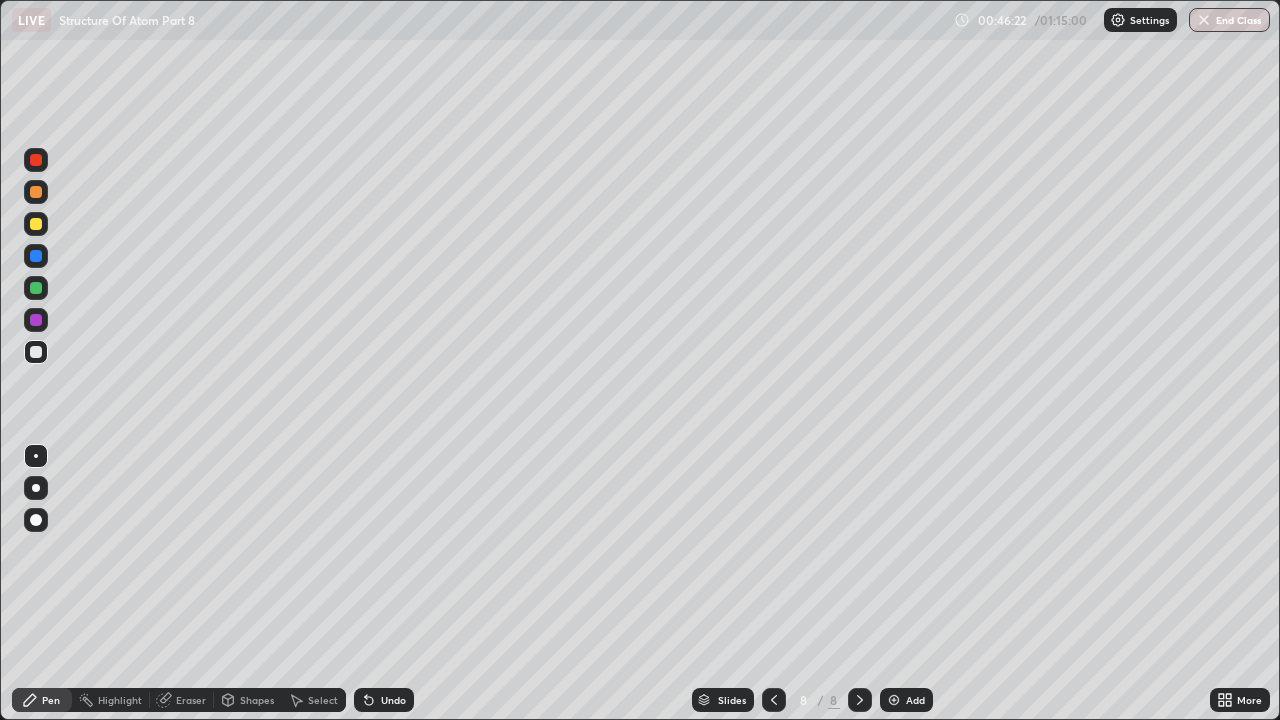 click on "Undo" at bounding box center [393, 700] 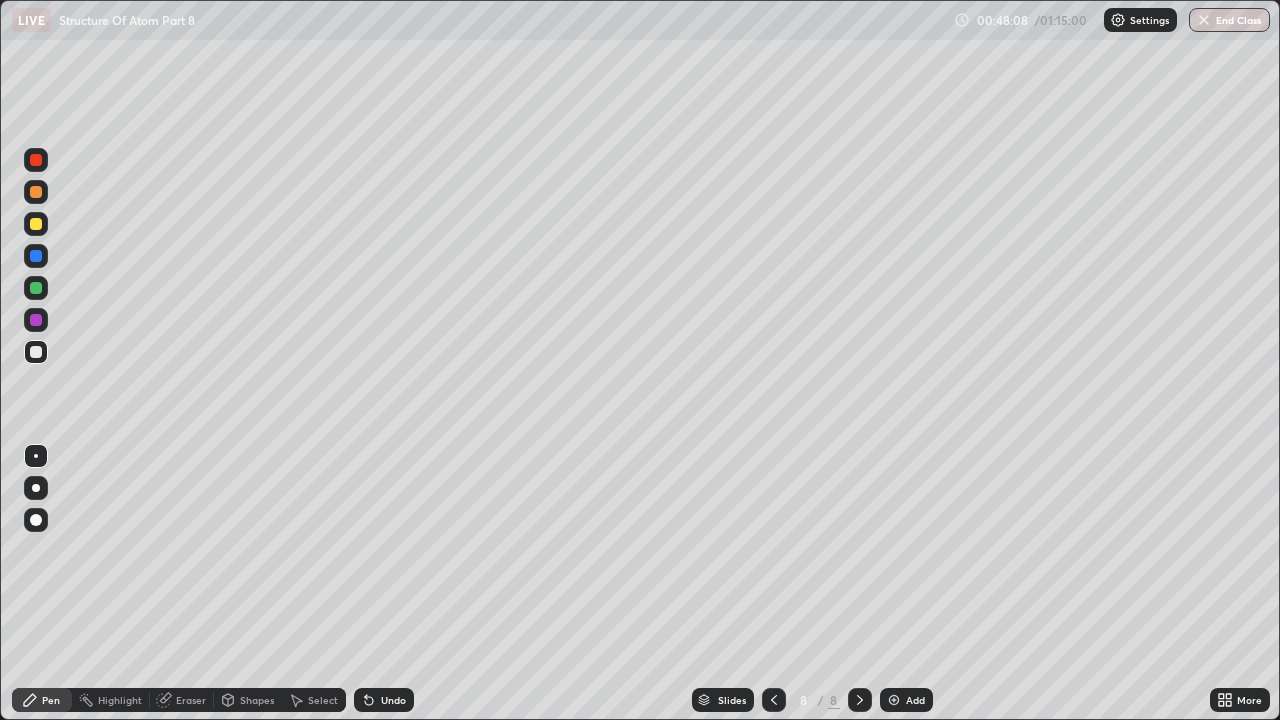 click 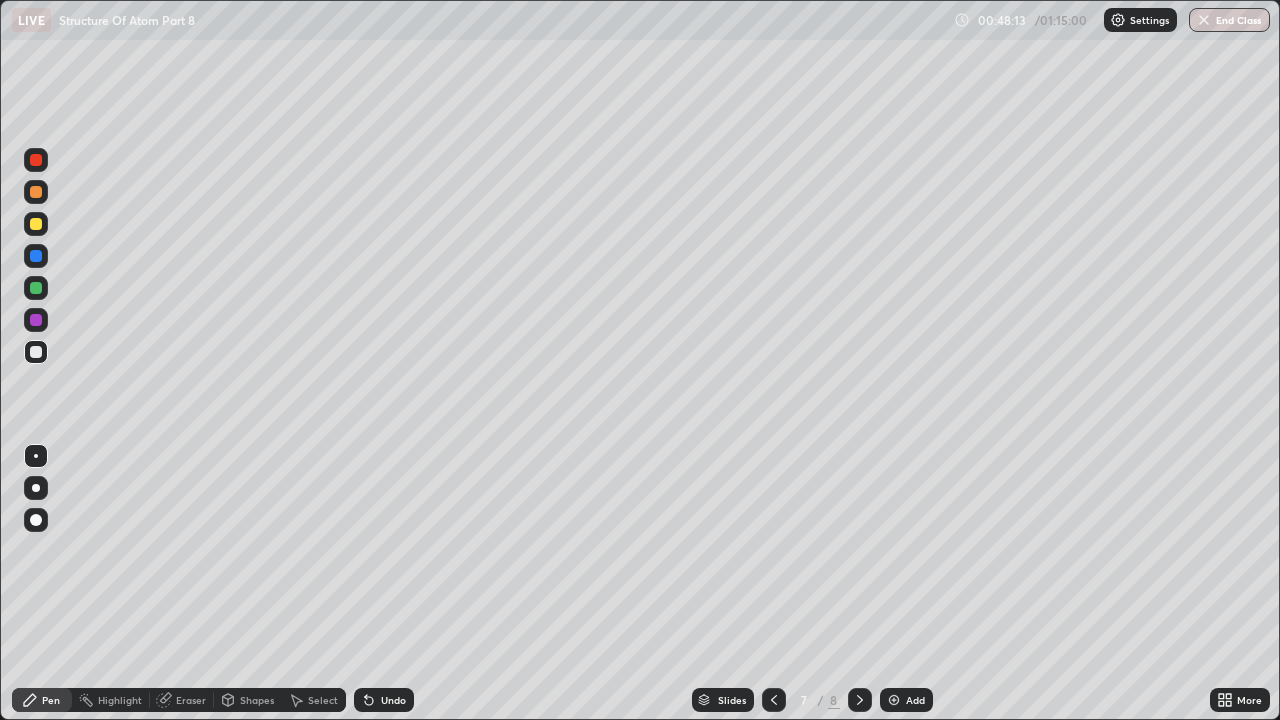 click 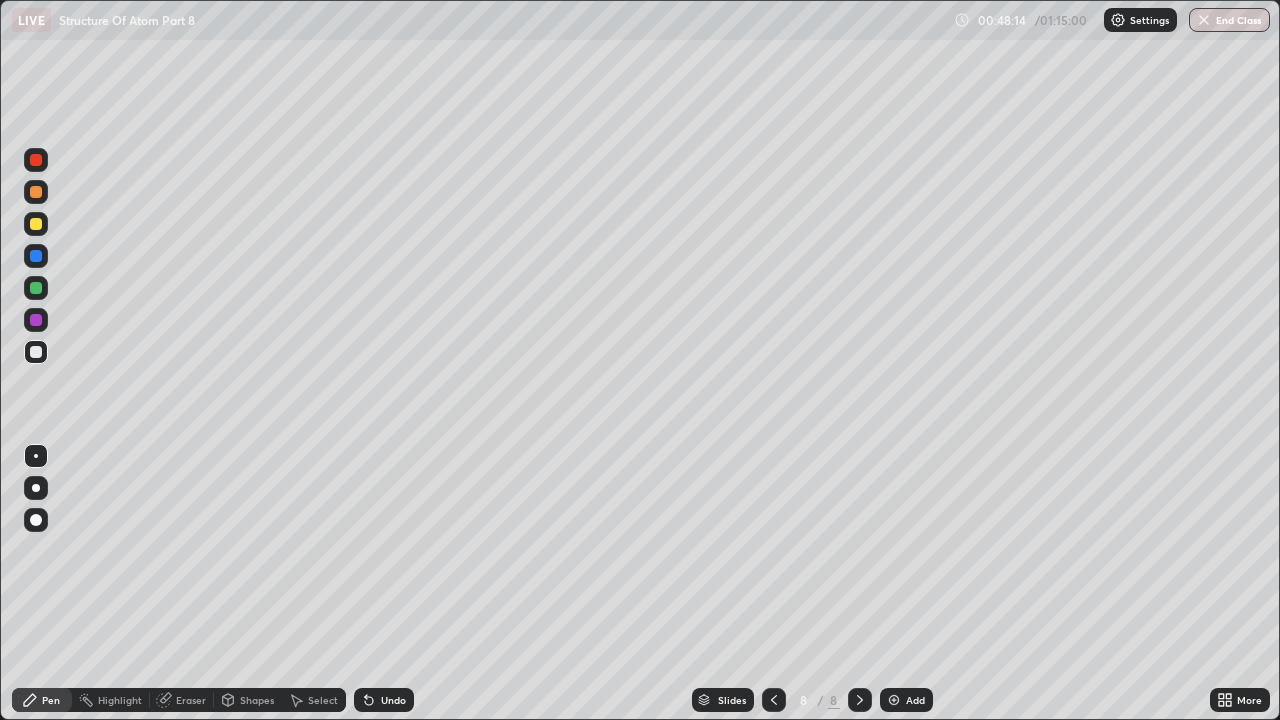 click 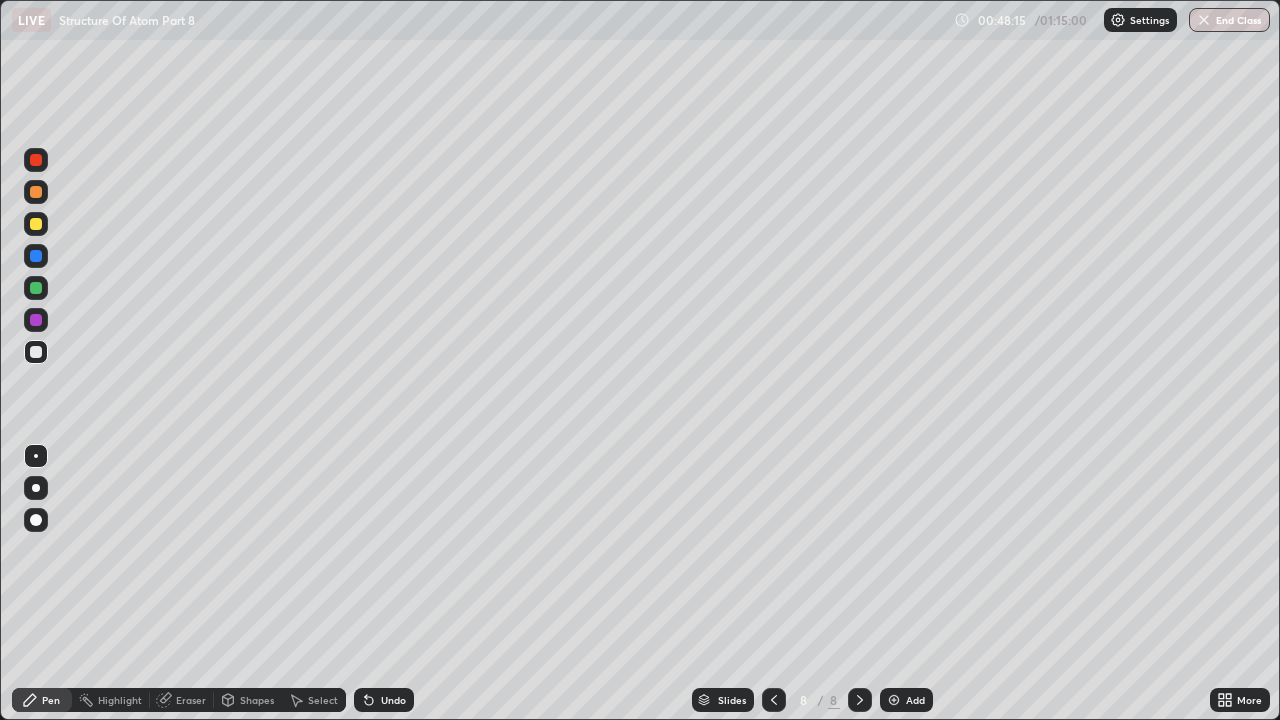 click 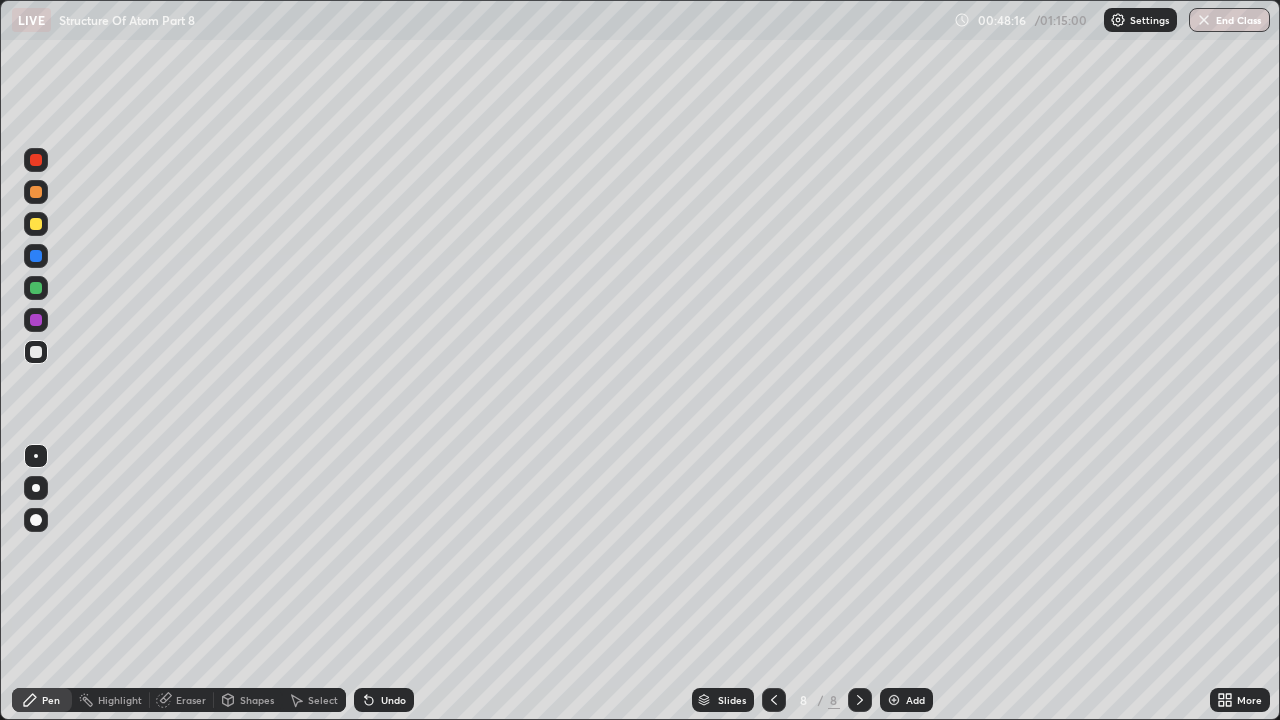 click on "Add" at bounding box center (906, 700) 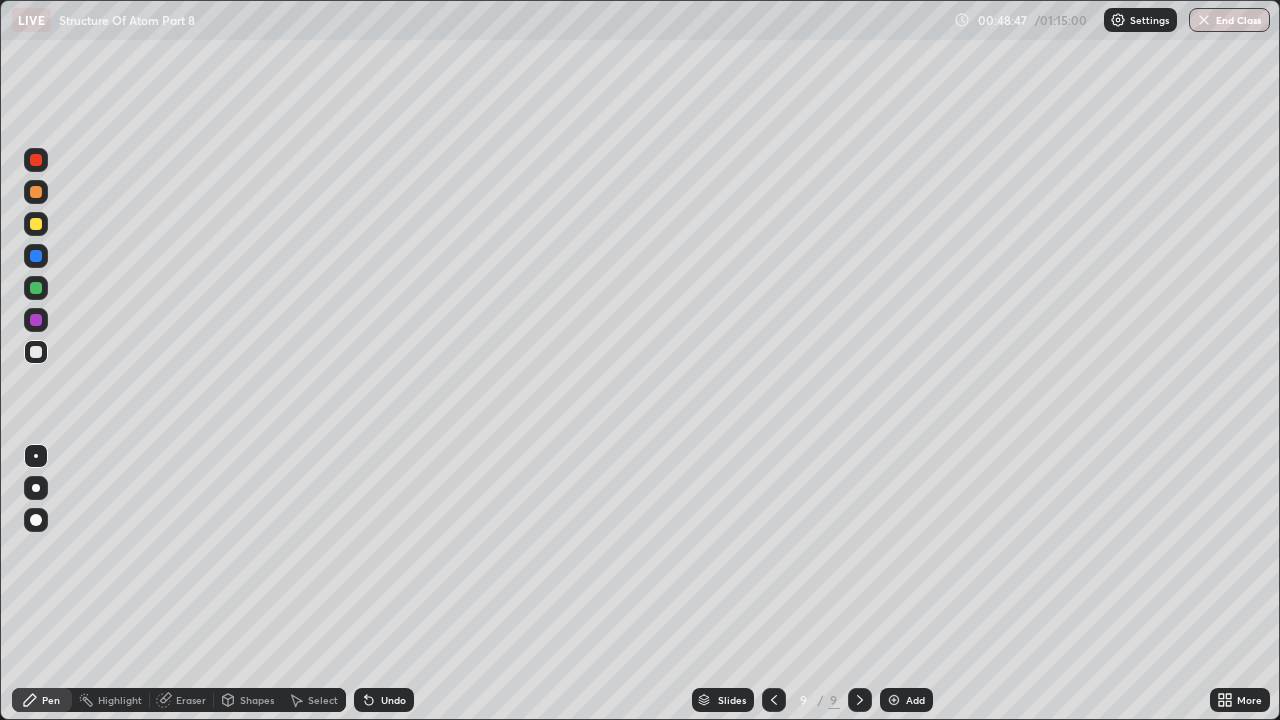 click 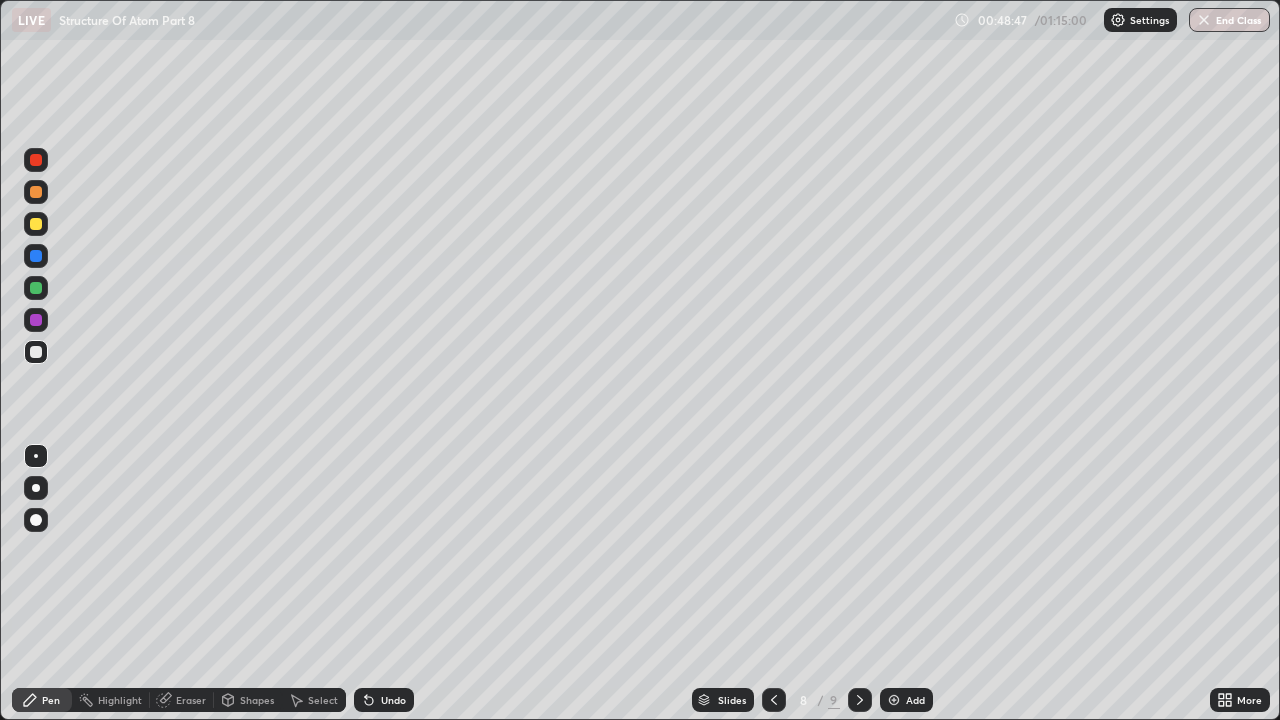 click at bounding box center [774, 700] 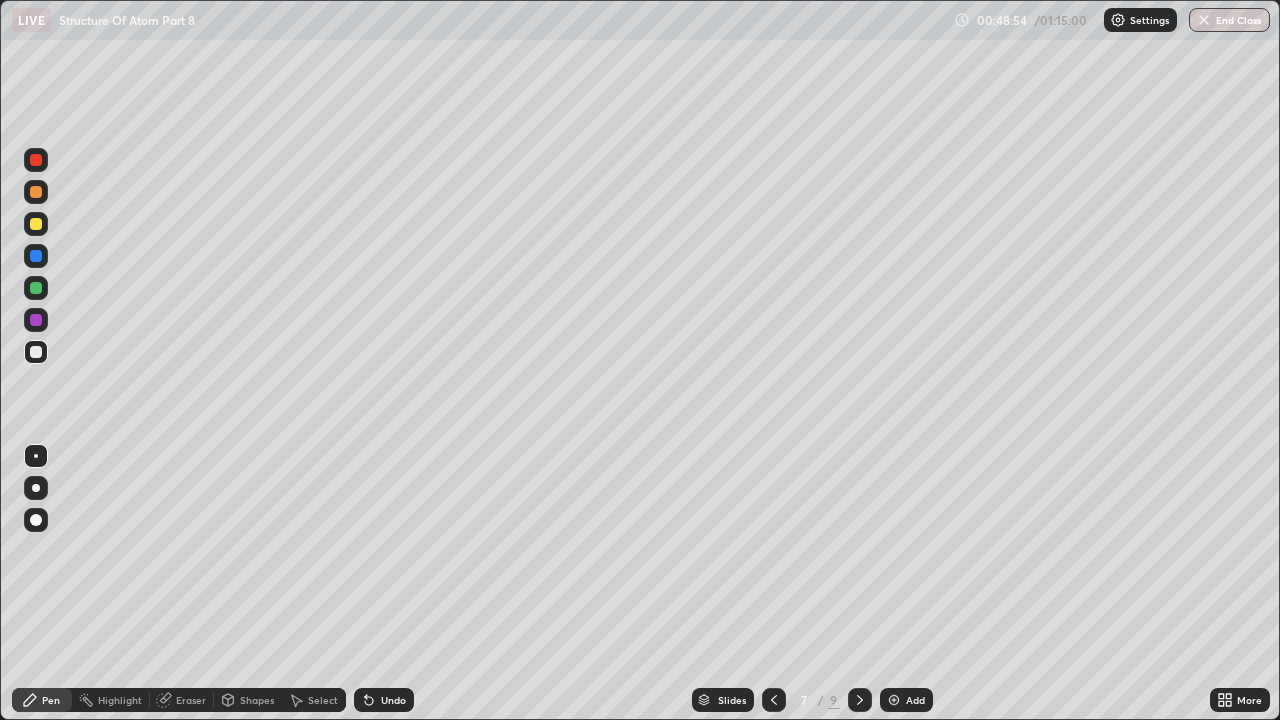 click 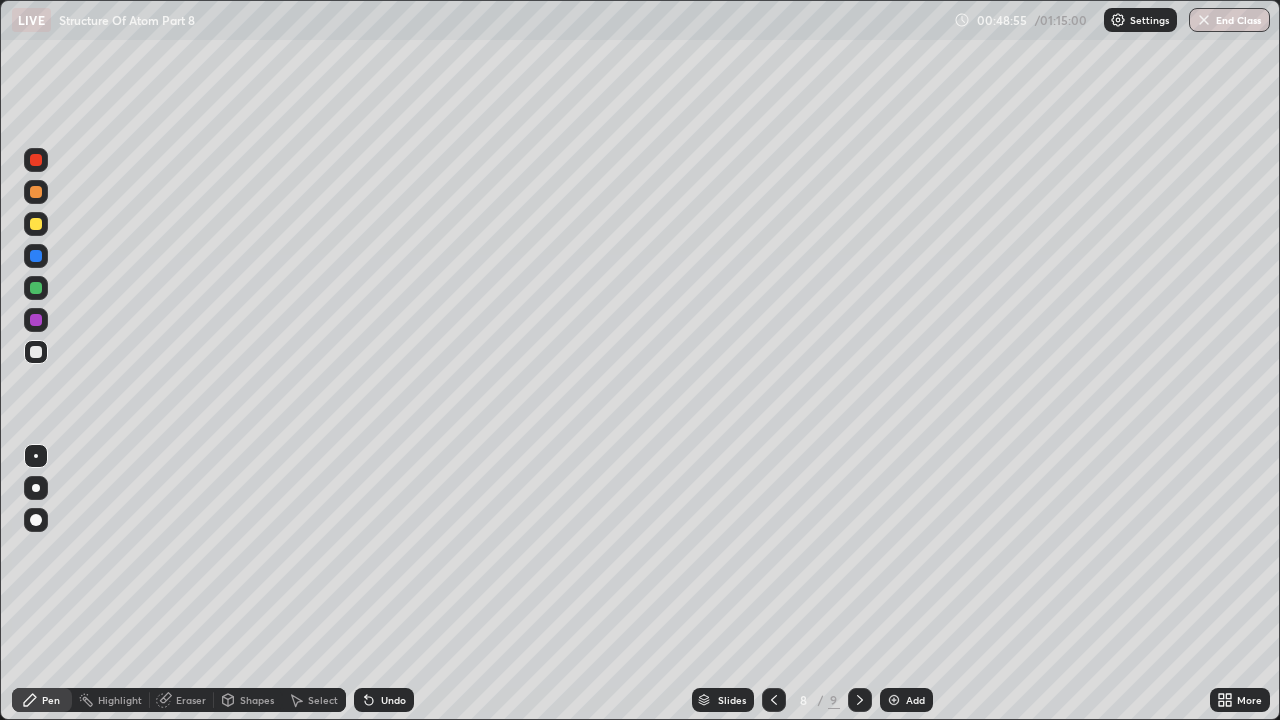 click 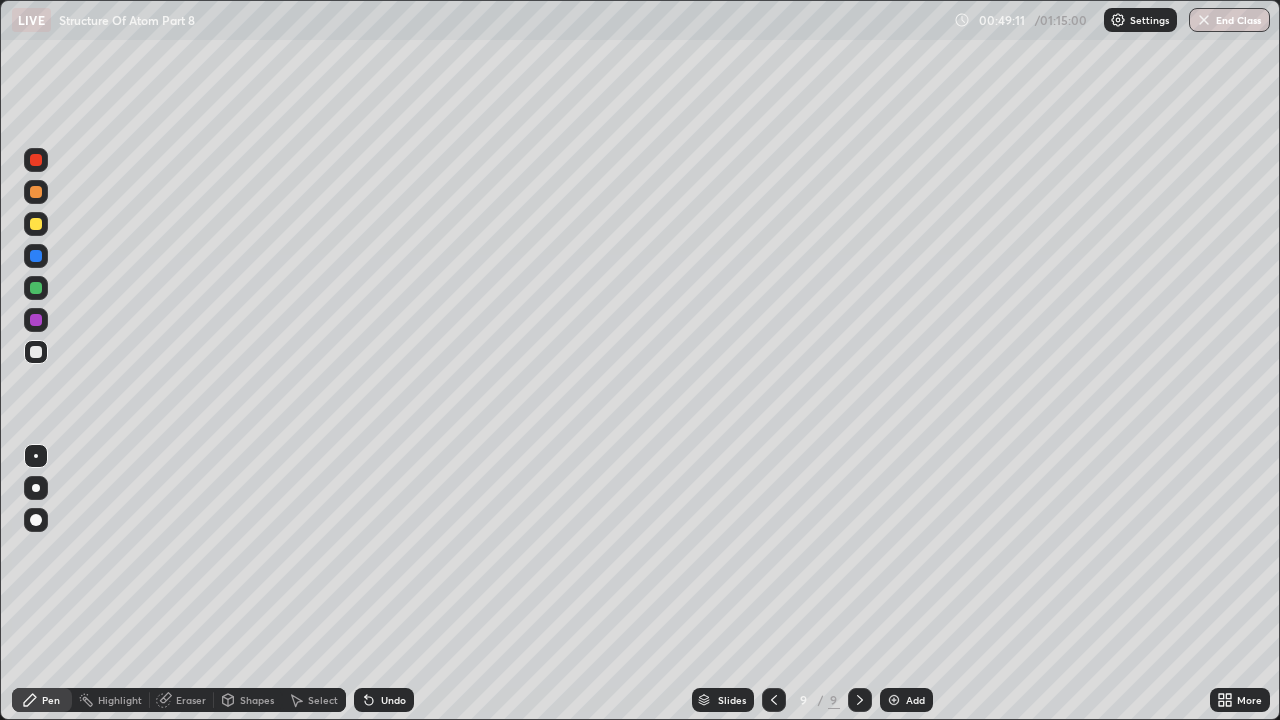 click 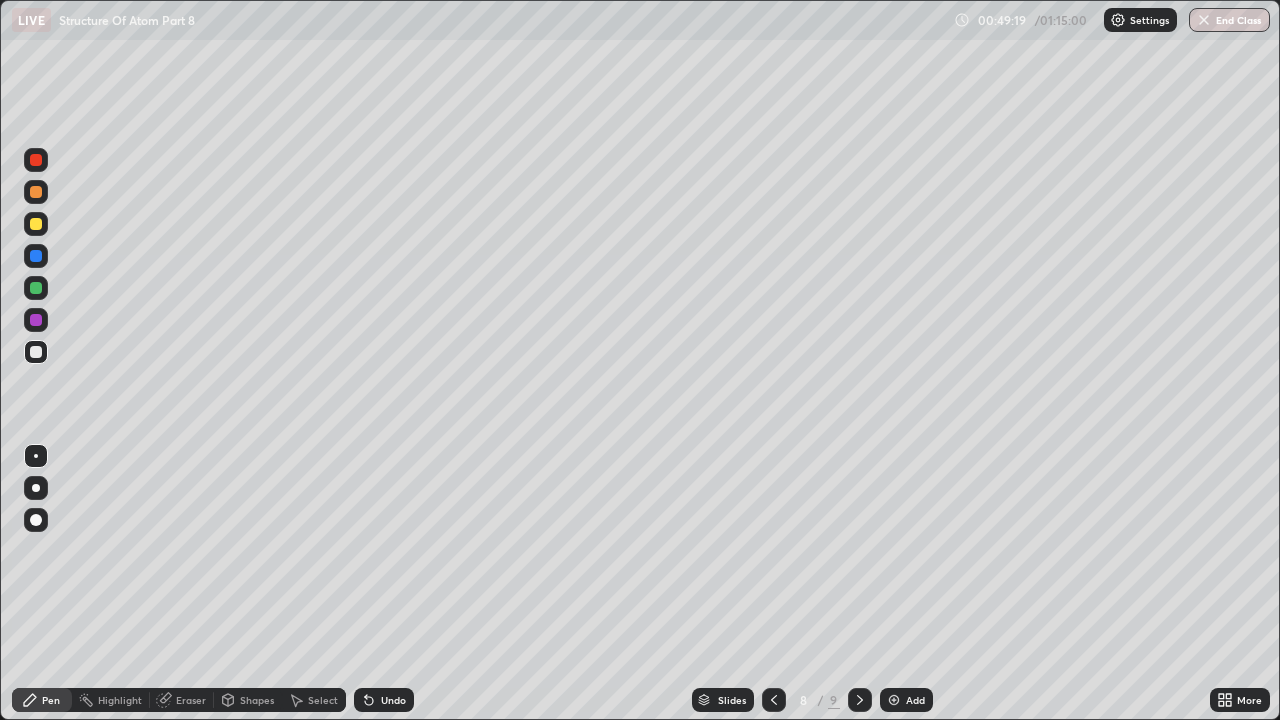 click 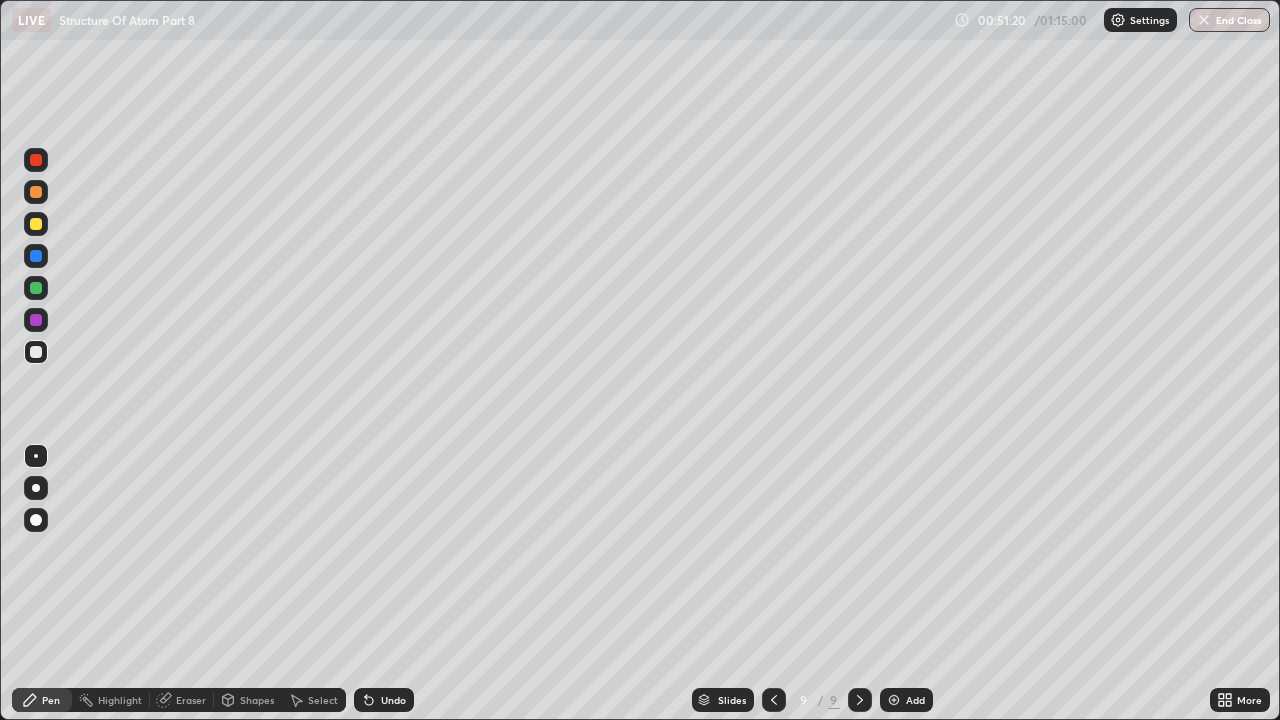 click 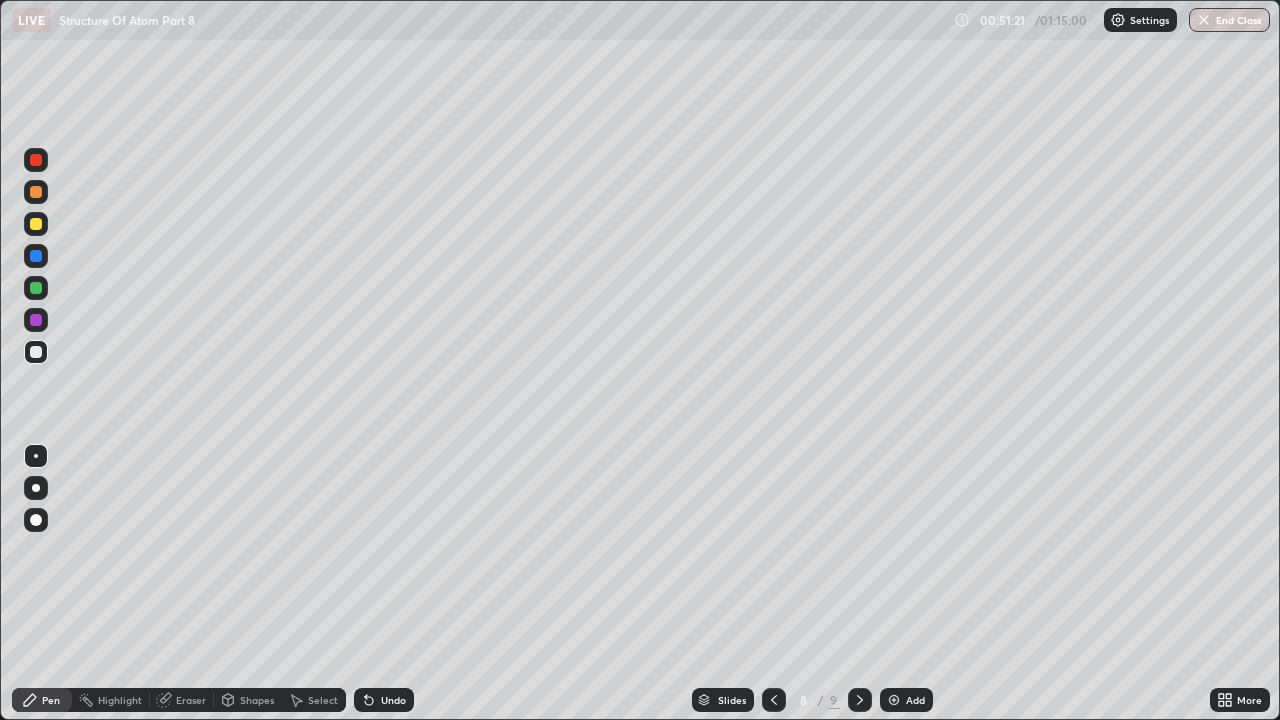 click 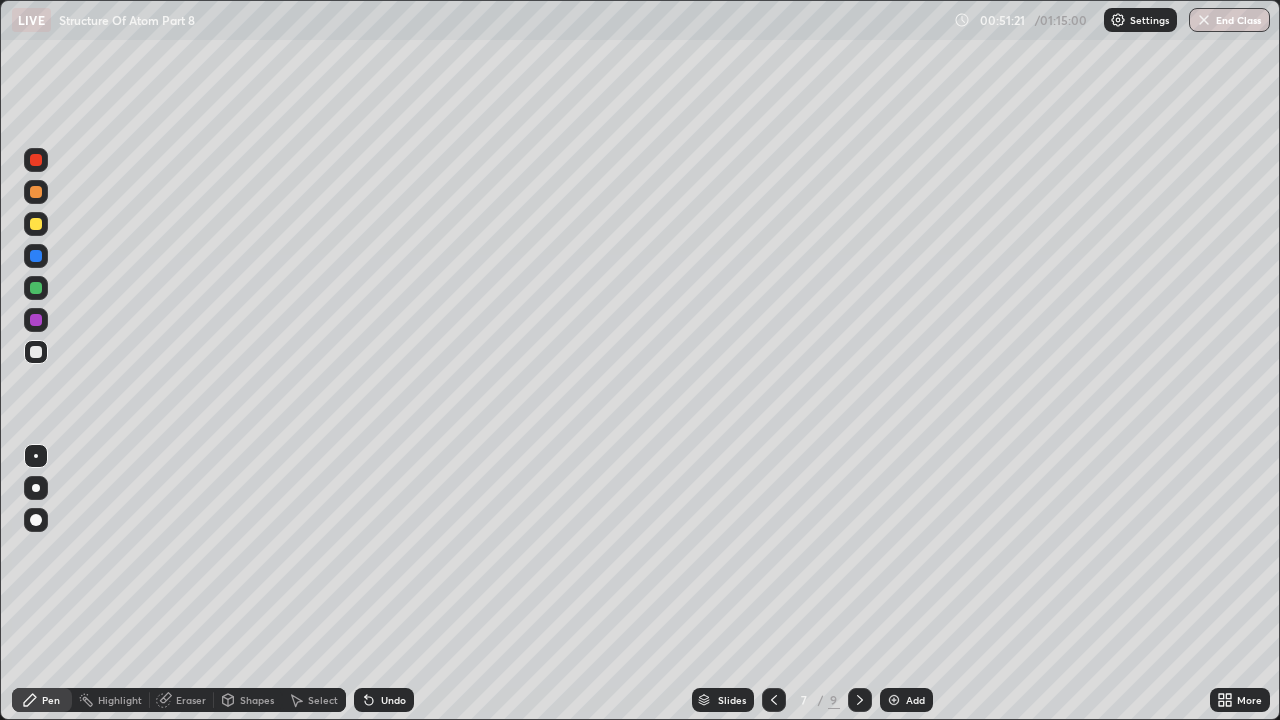 click 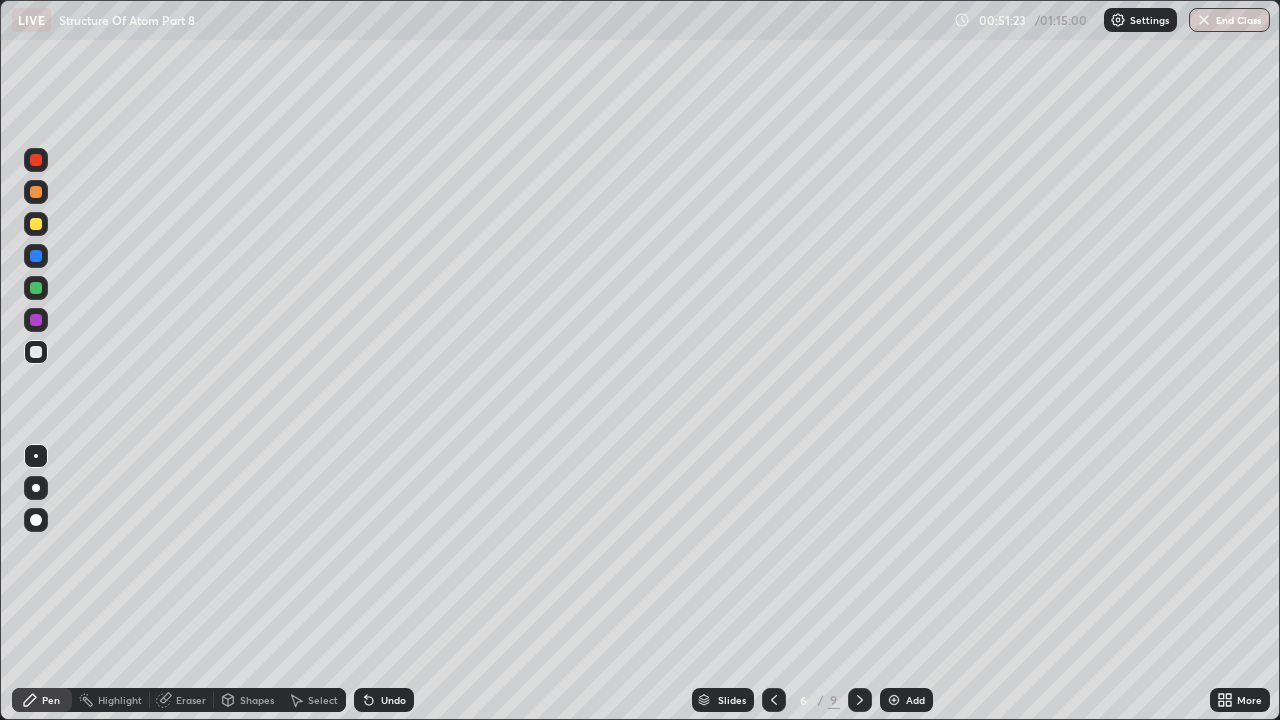 click 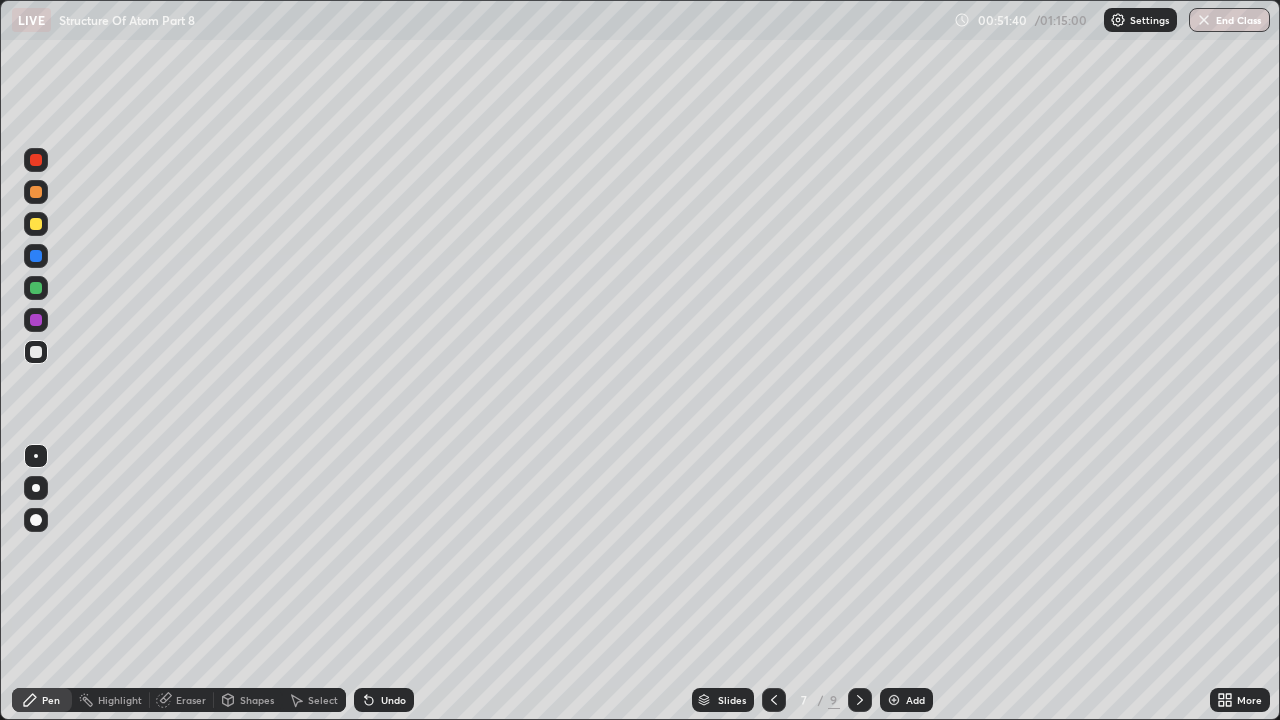 click on "Eraser" at bounding box center (191, 700) 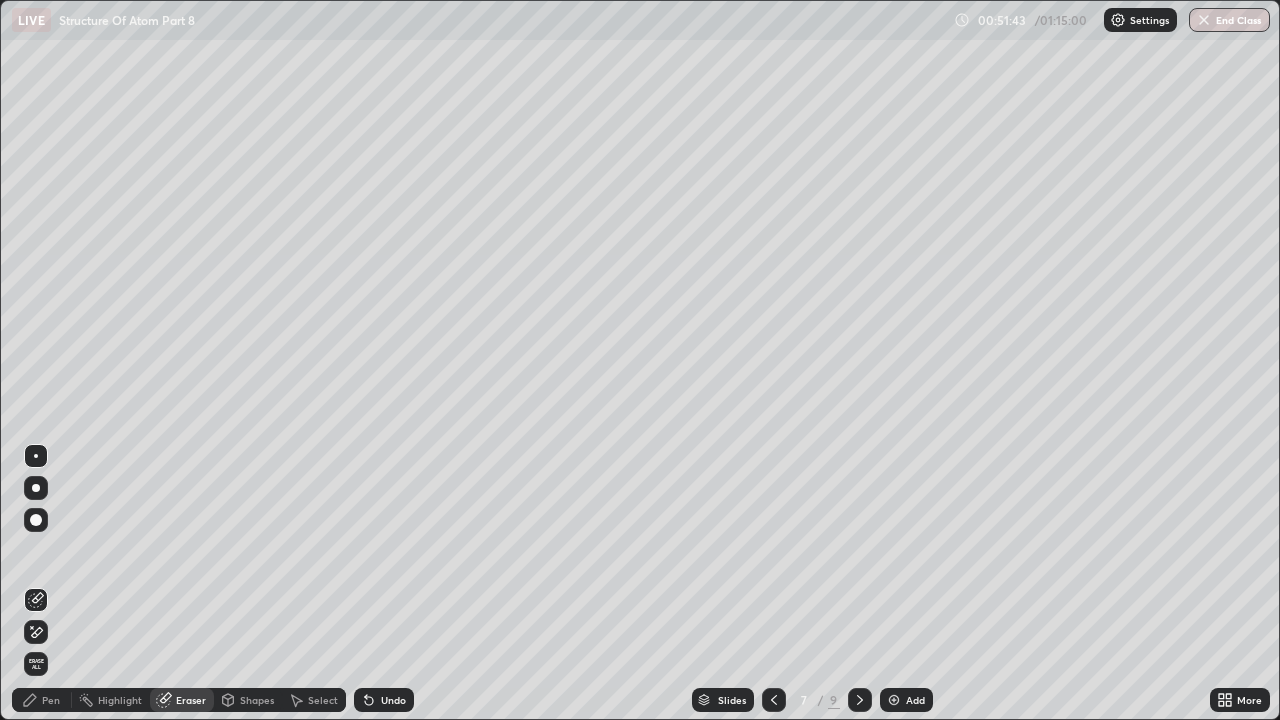 click on "Pen" at bounding box center [51, 700] 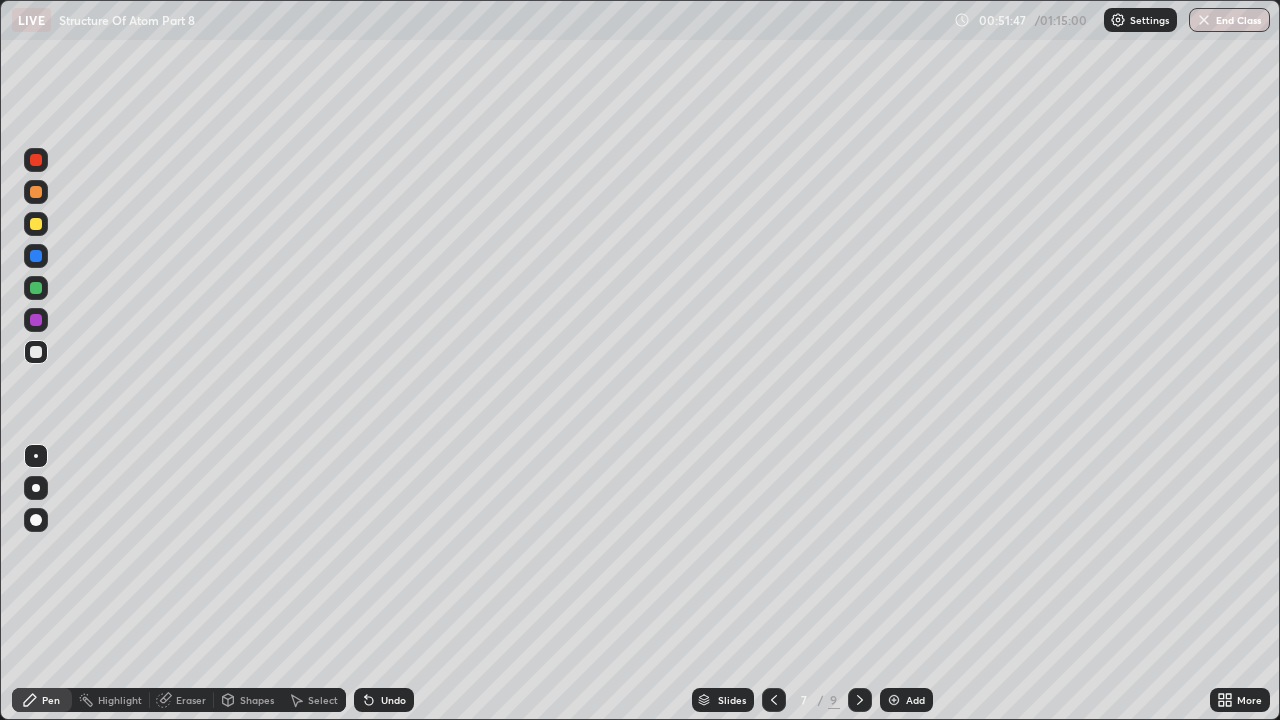click 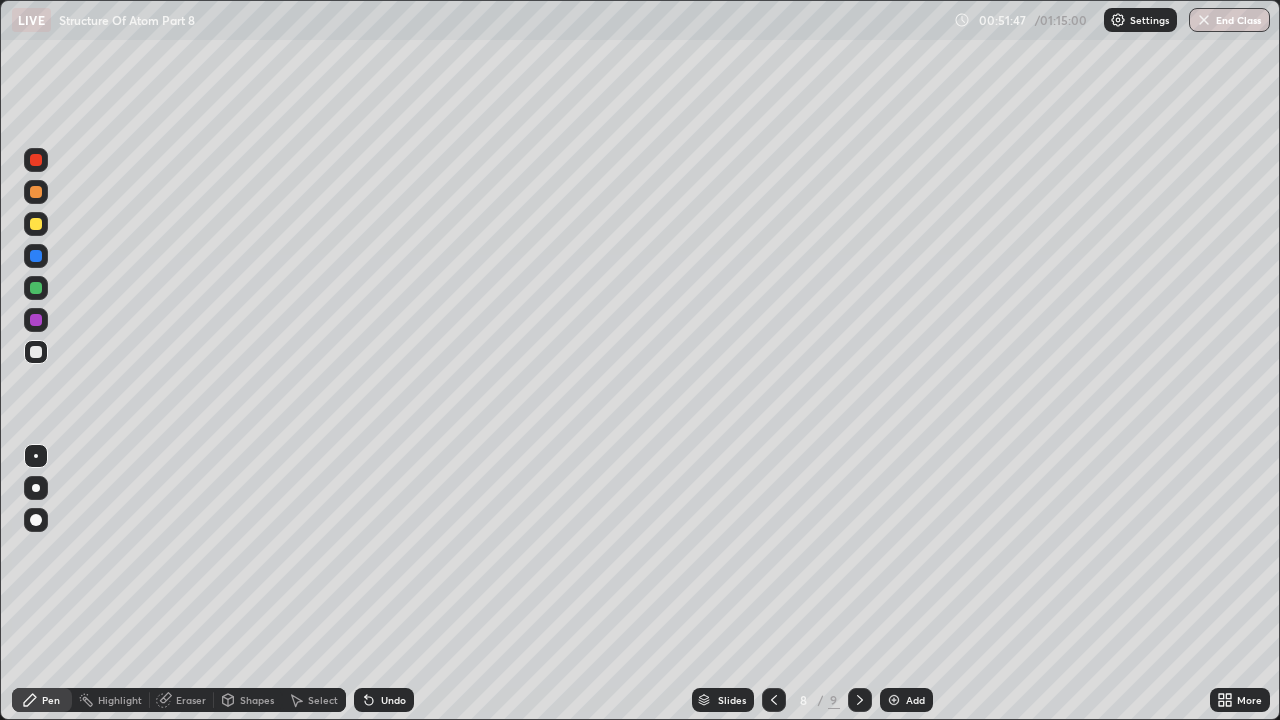 click 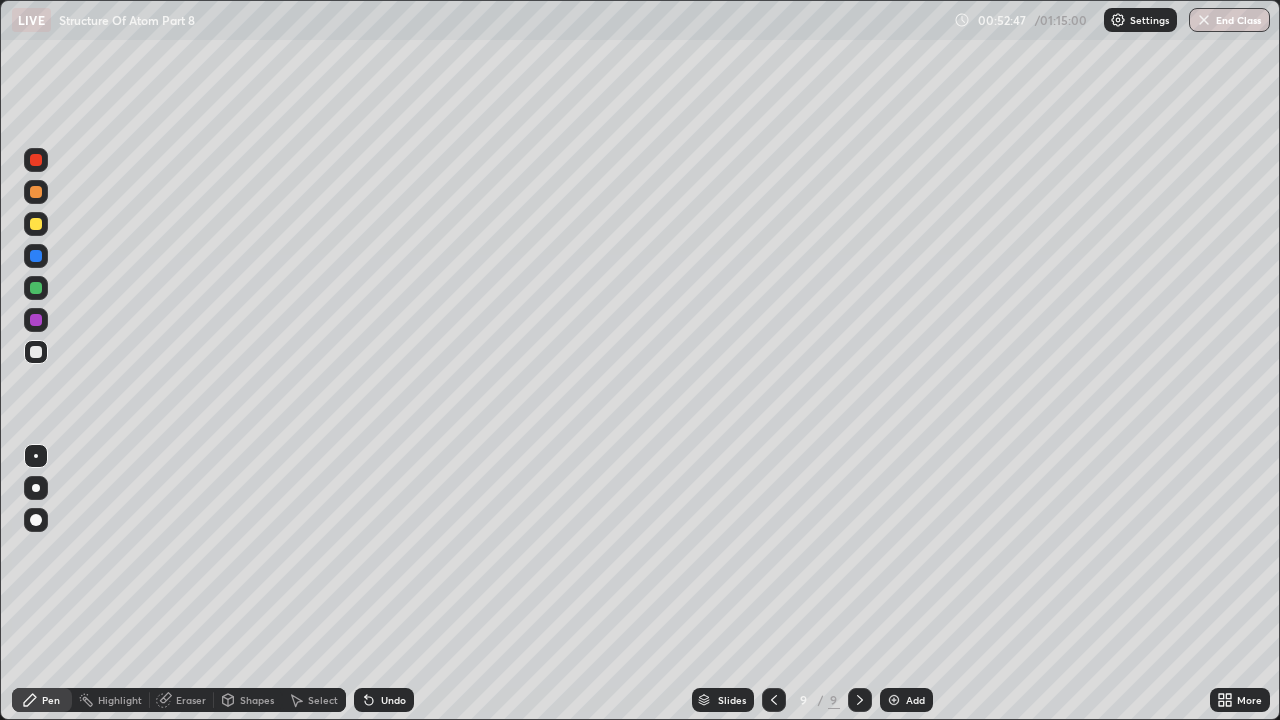 click 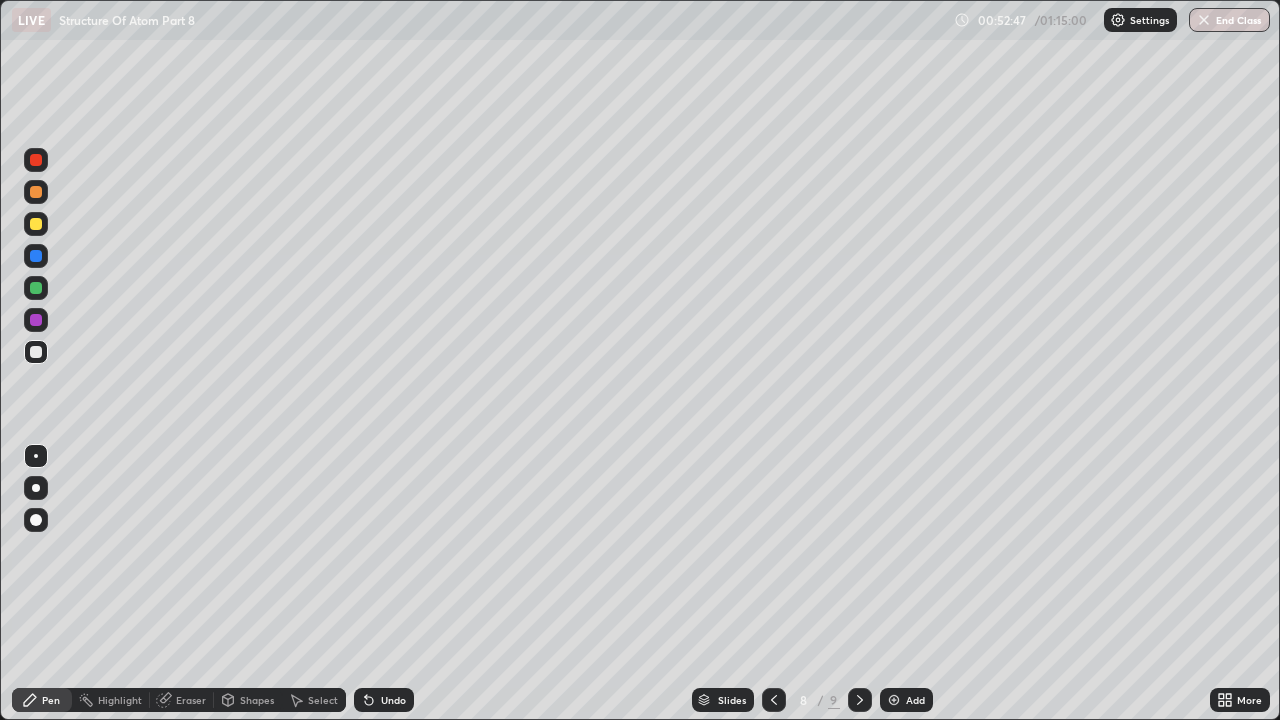 click 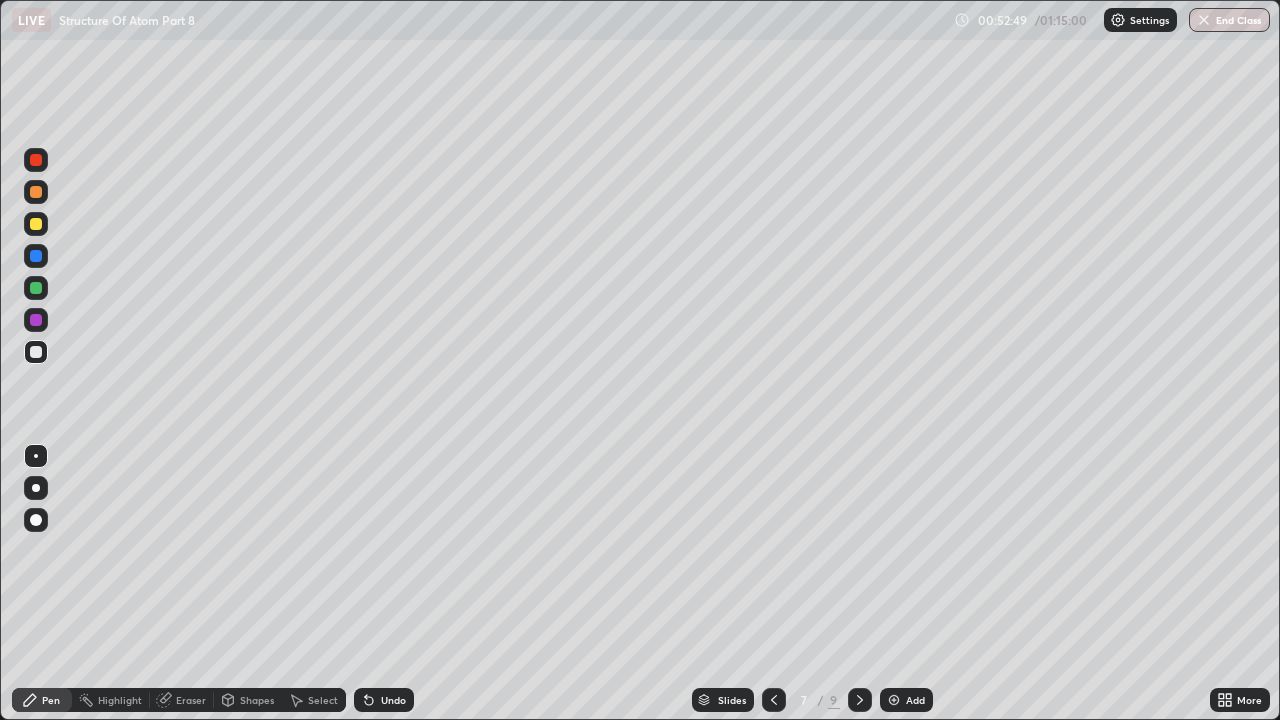 click 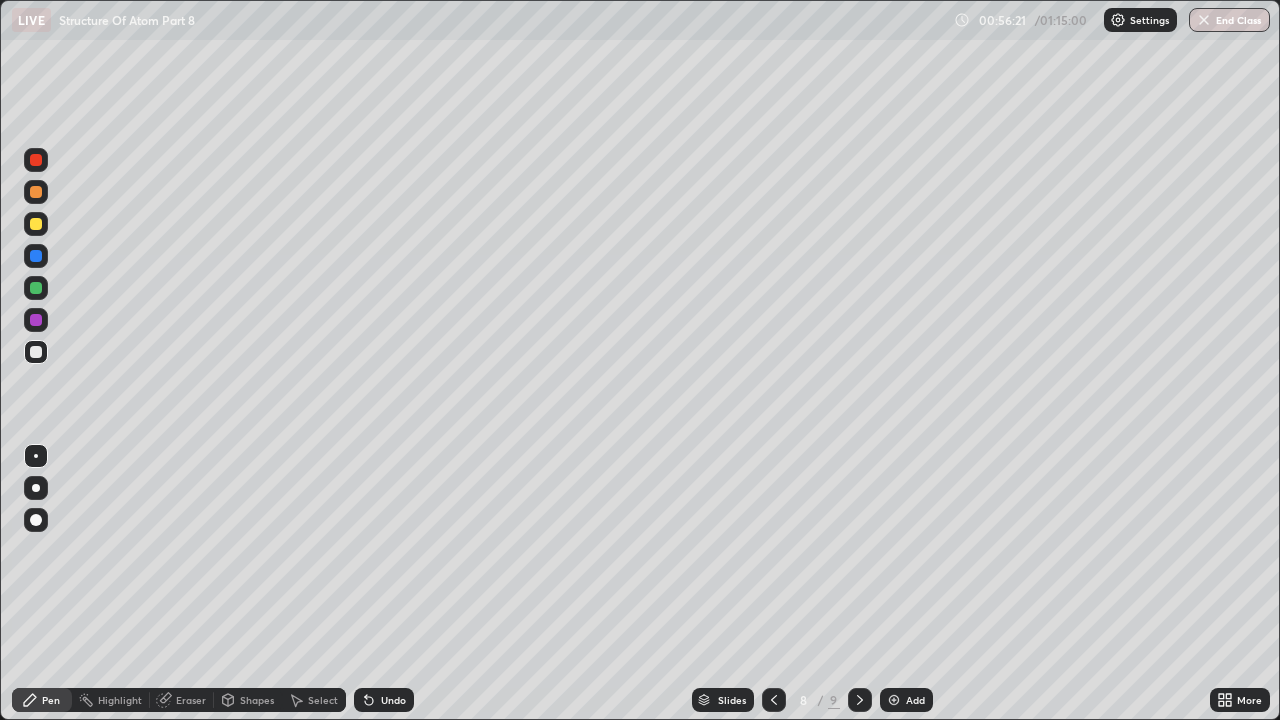 click 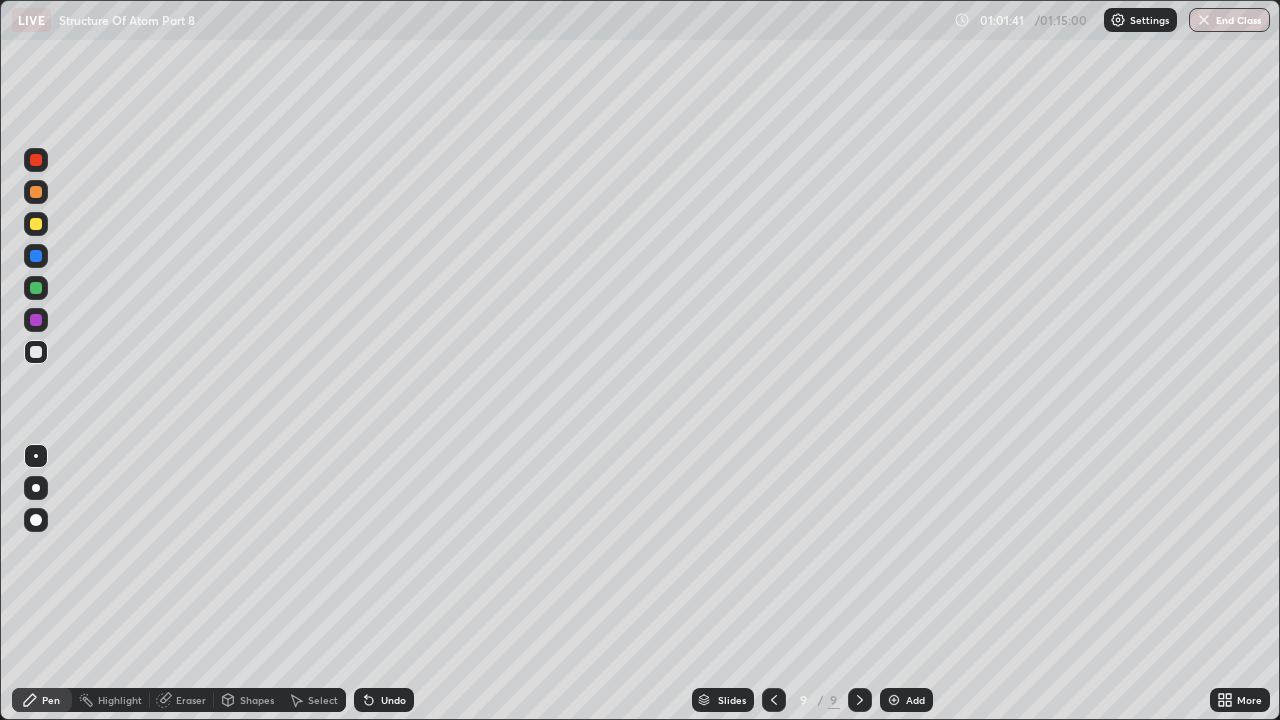 click 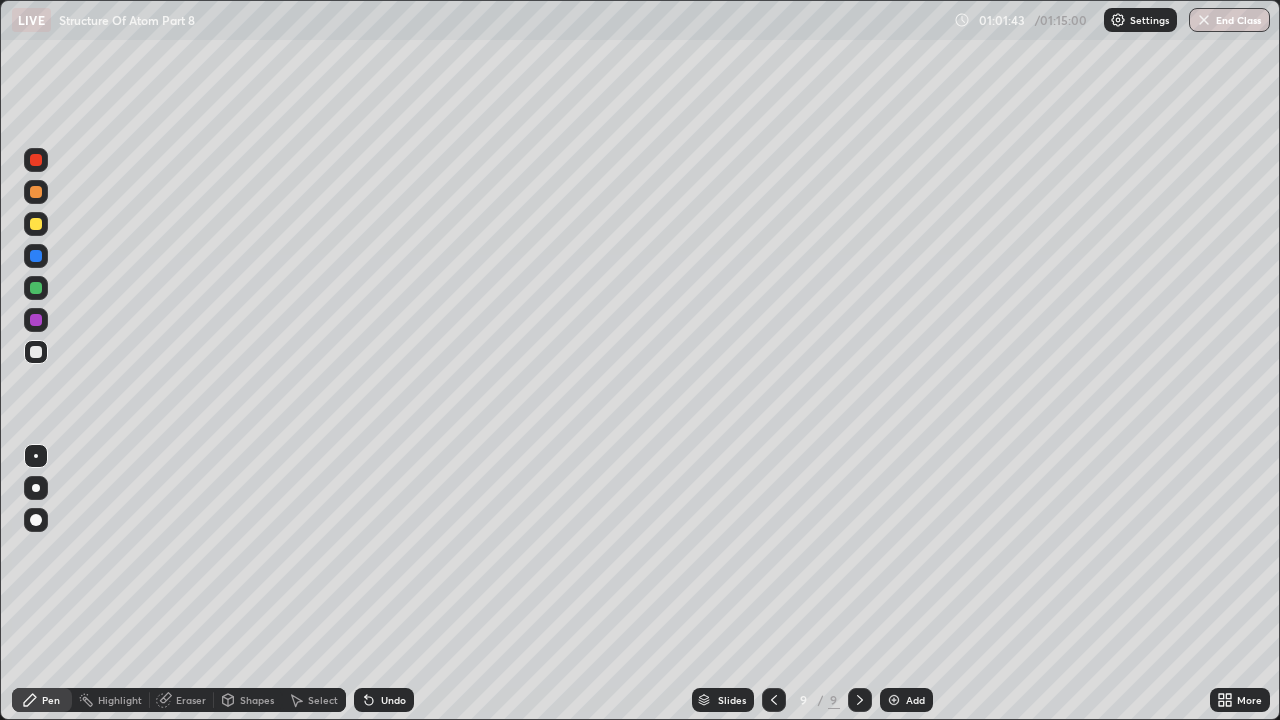 click 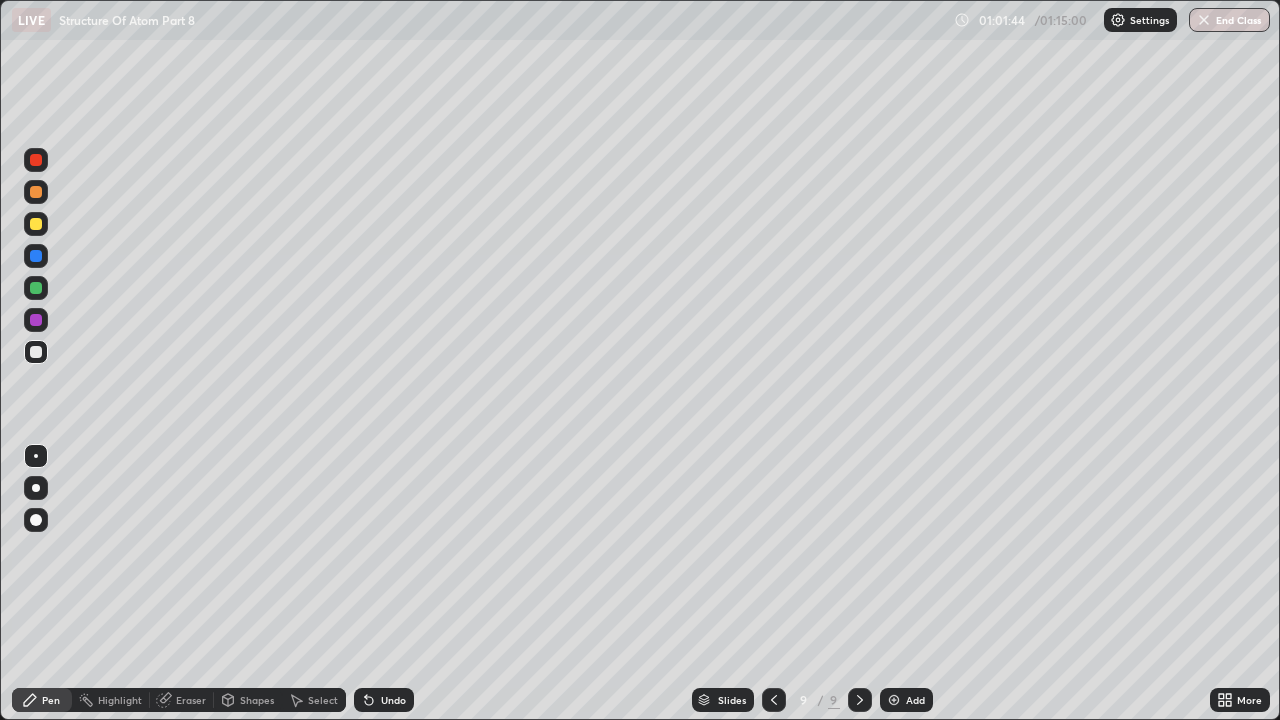 click on "Add" at bounding box center [915, 700] 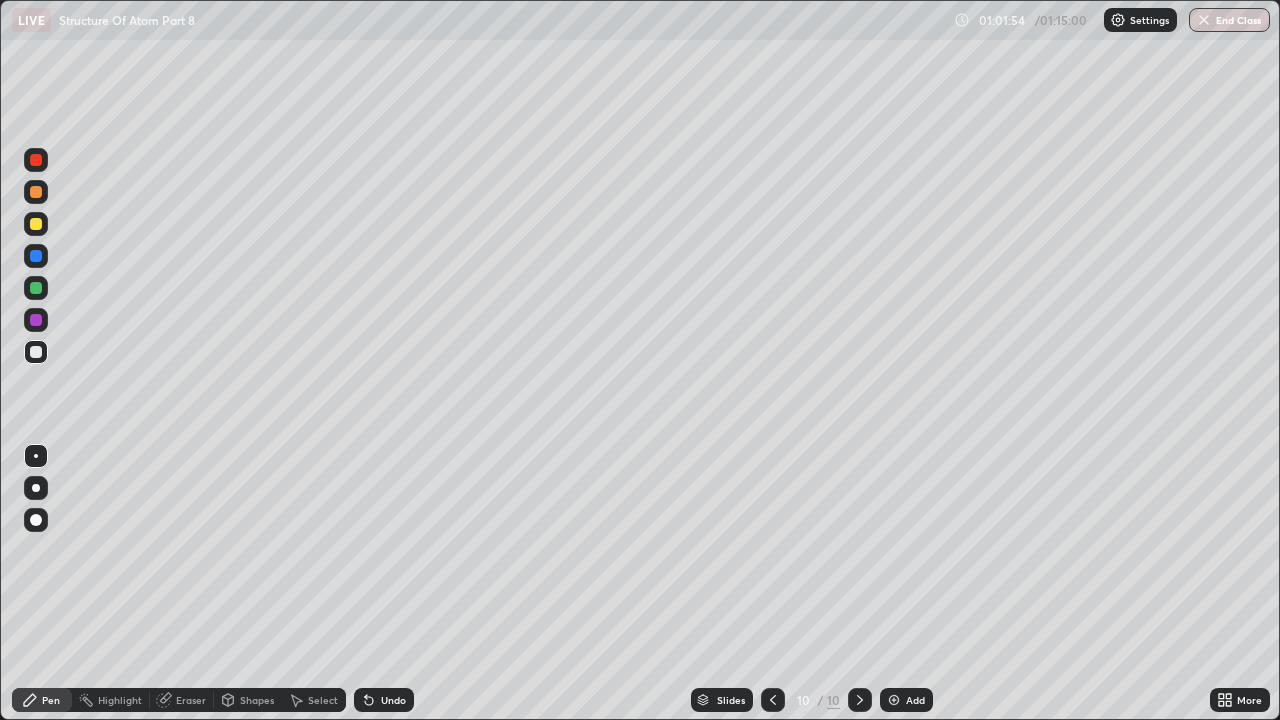 click 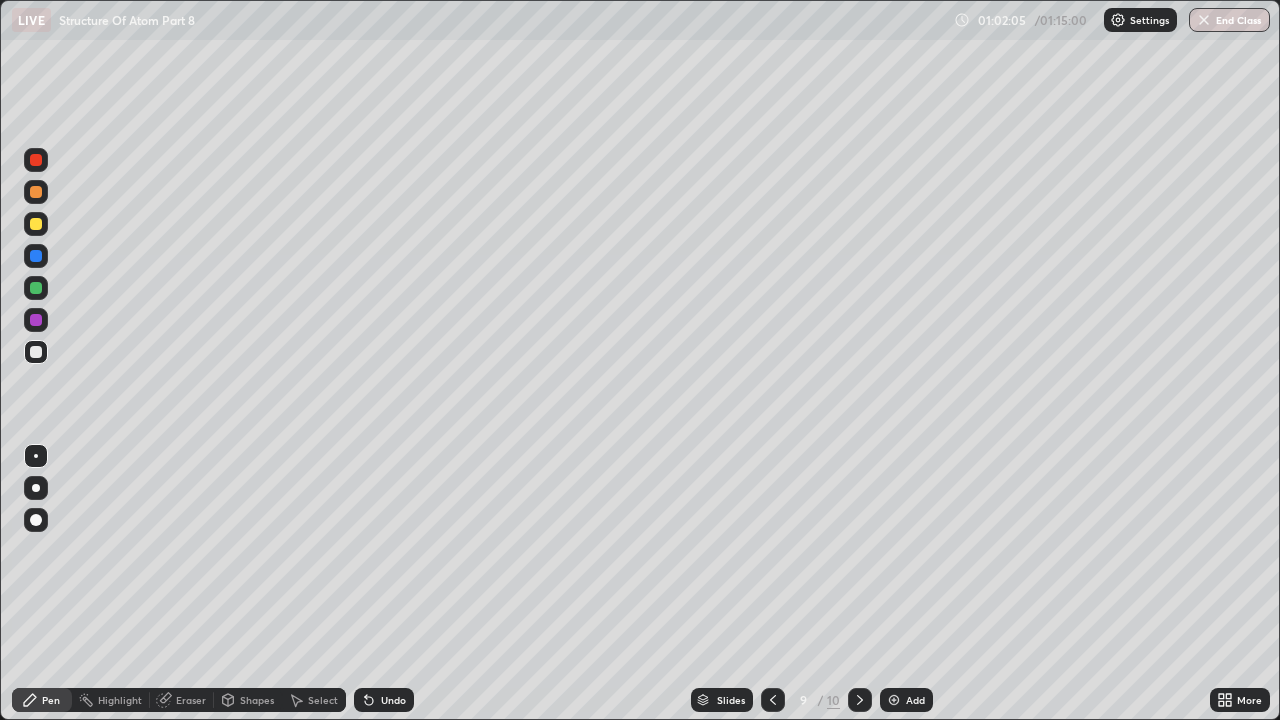 click 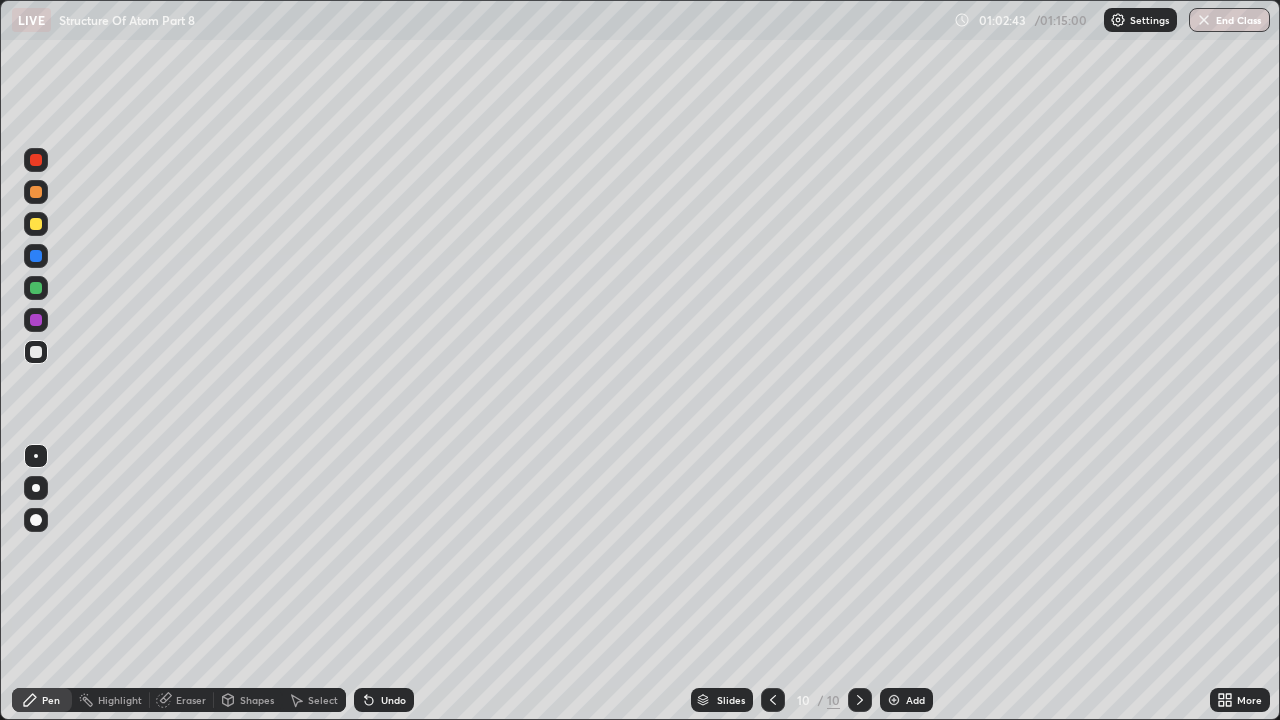 click at bounding box center [773, 700] 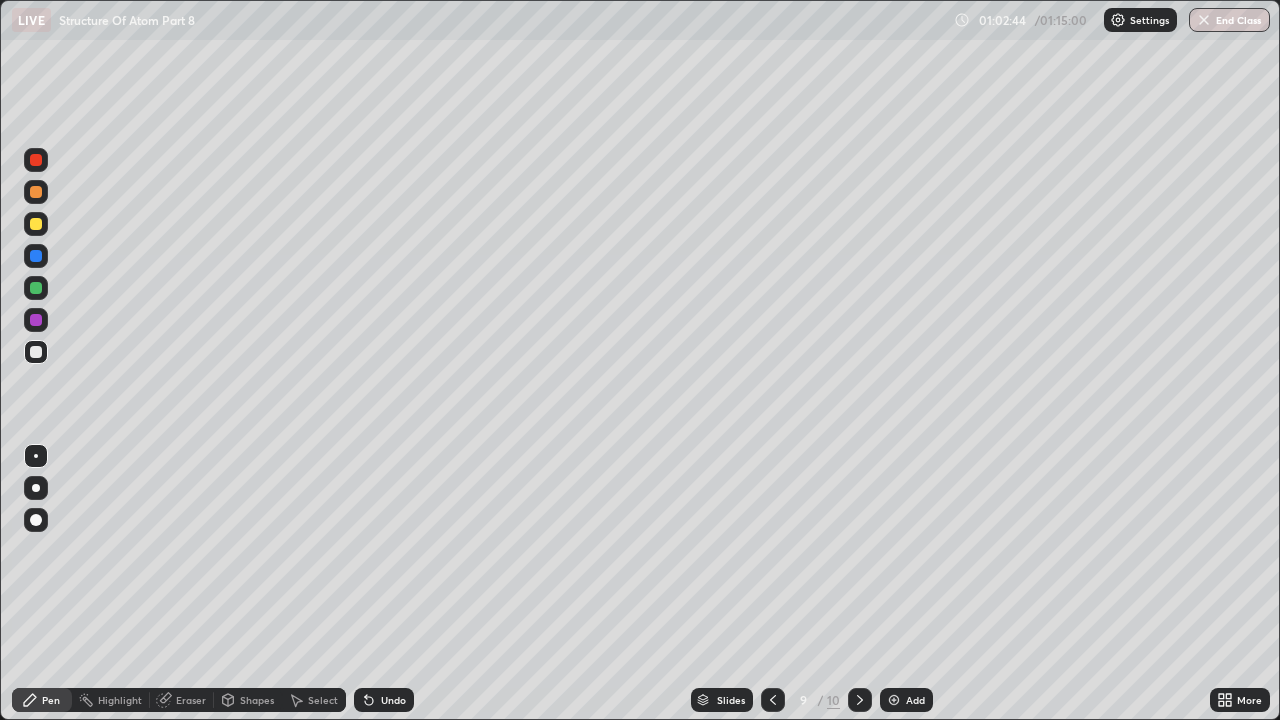 click 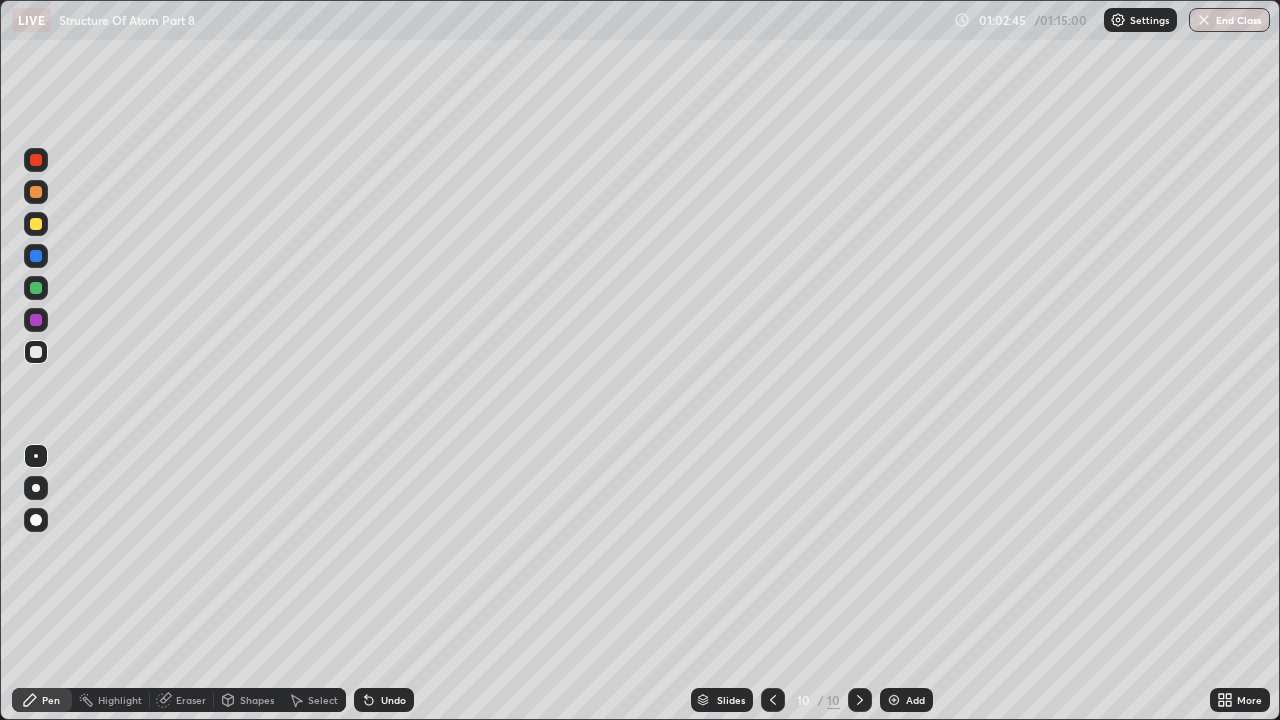 click on "Eraser" at bounding box center (191, 700) 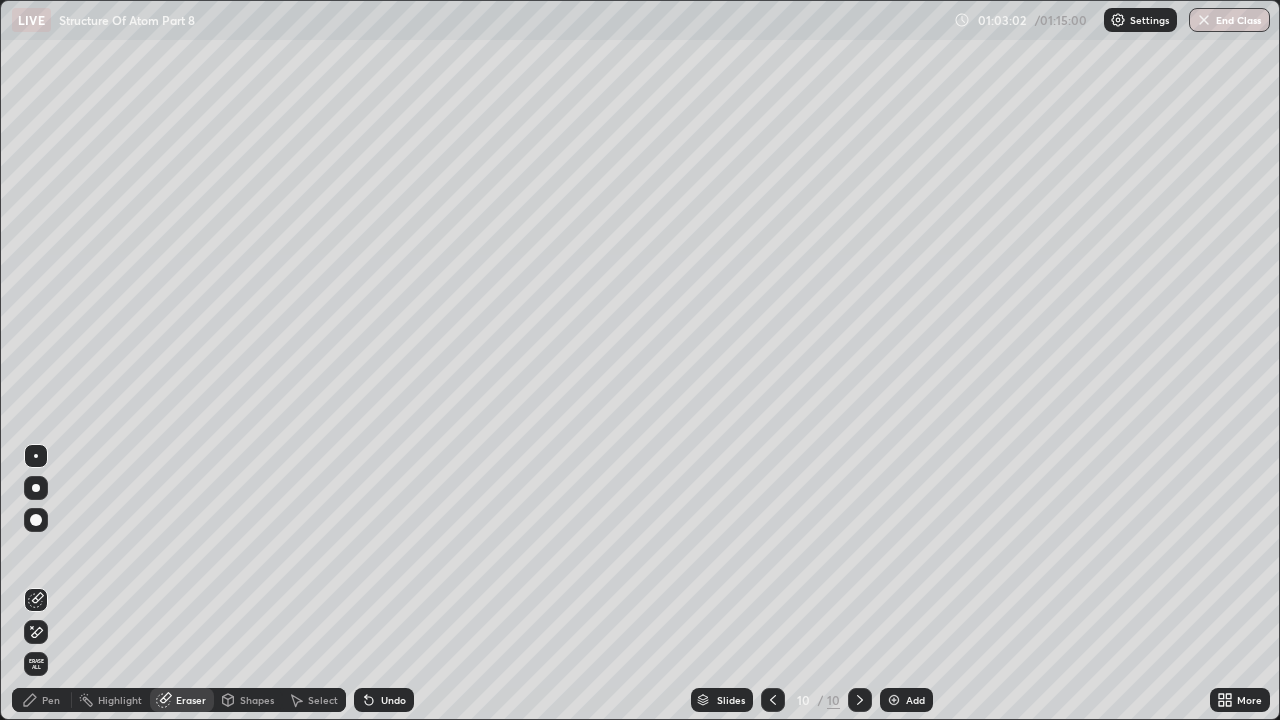click on "Pen" at bounding box center (51, 700) 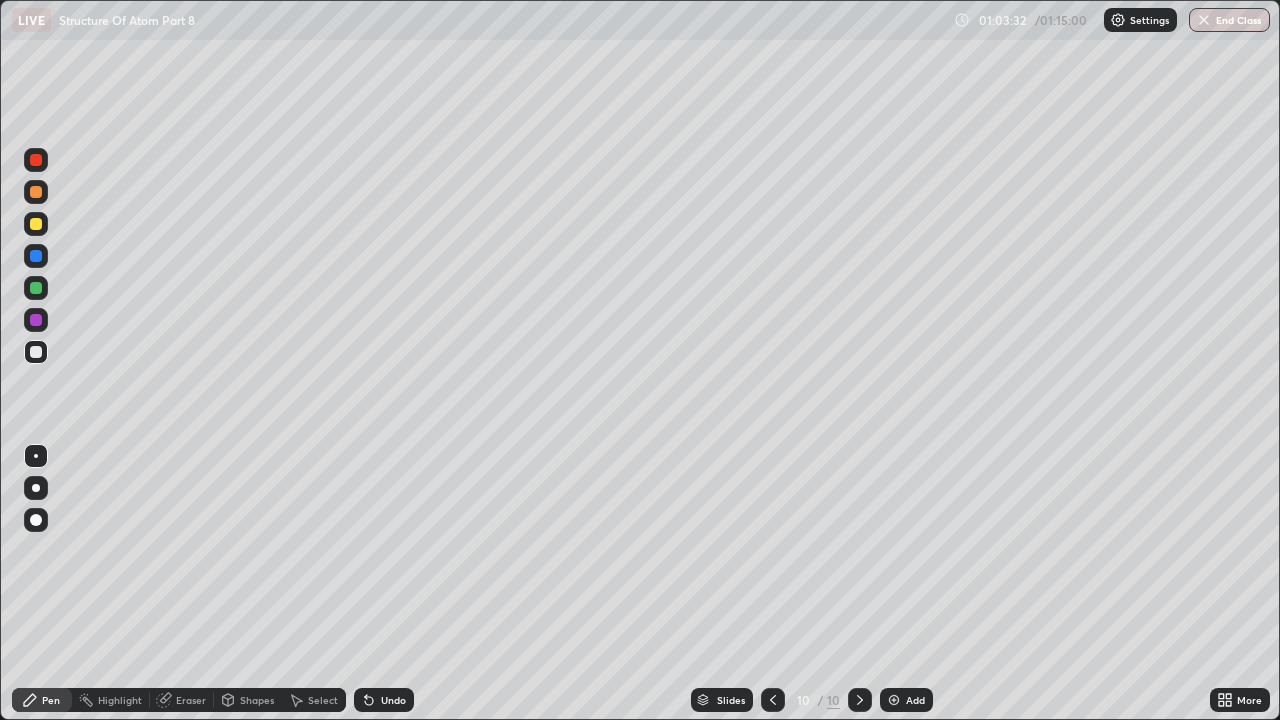 click 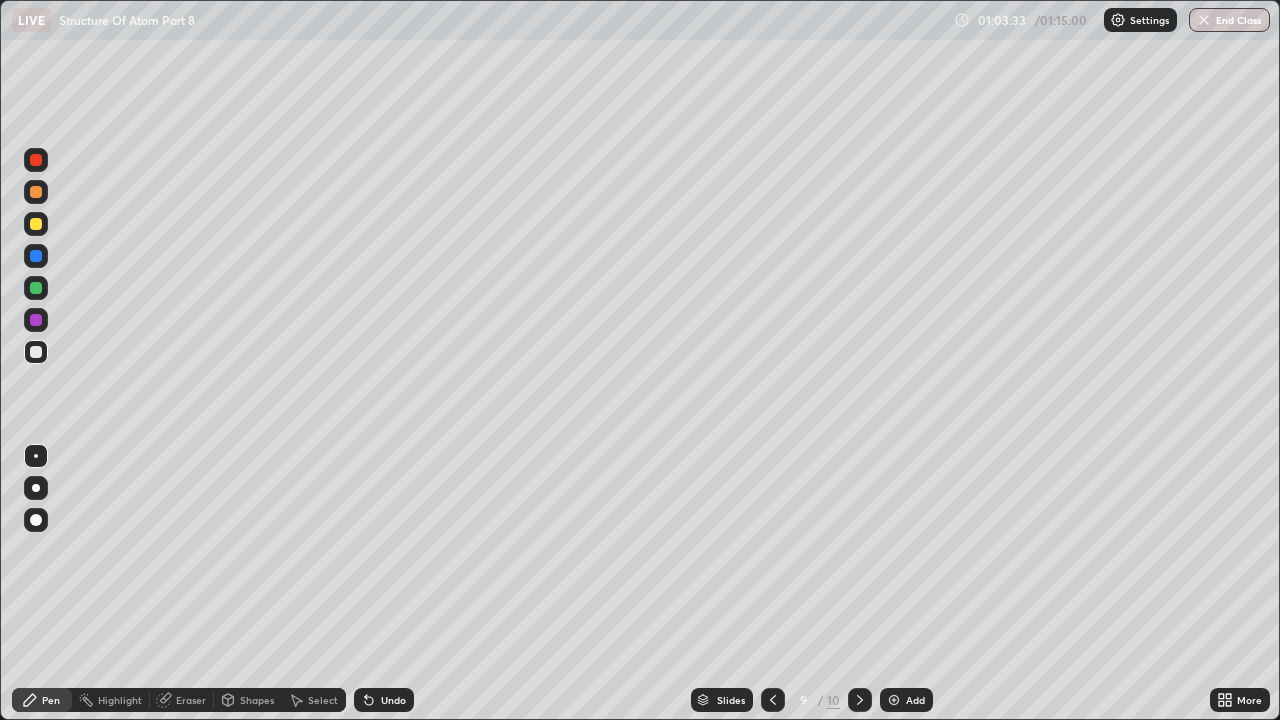 click 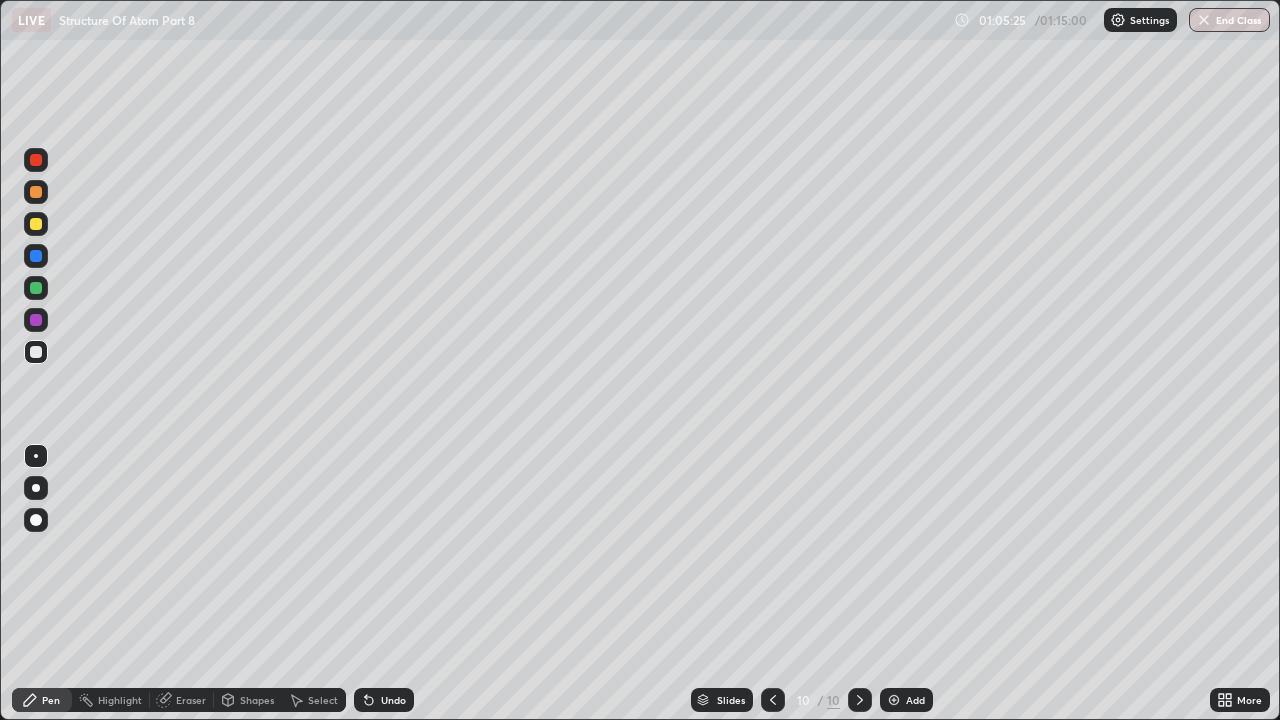 click 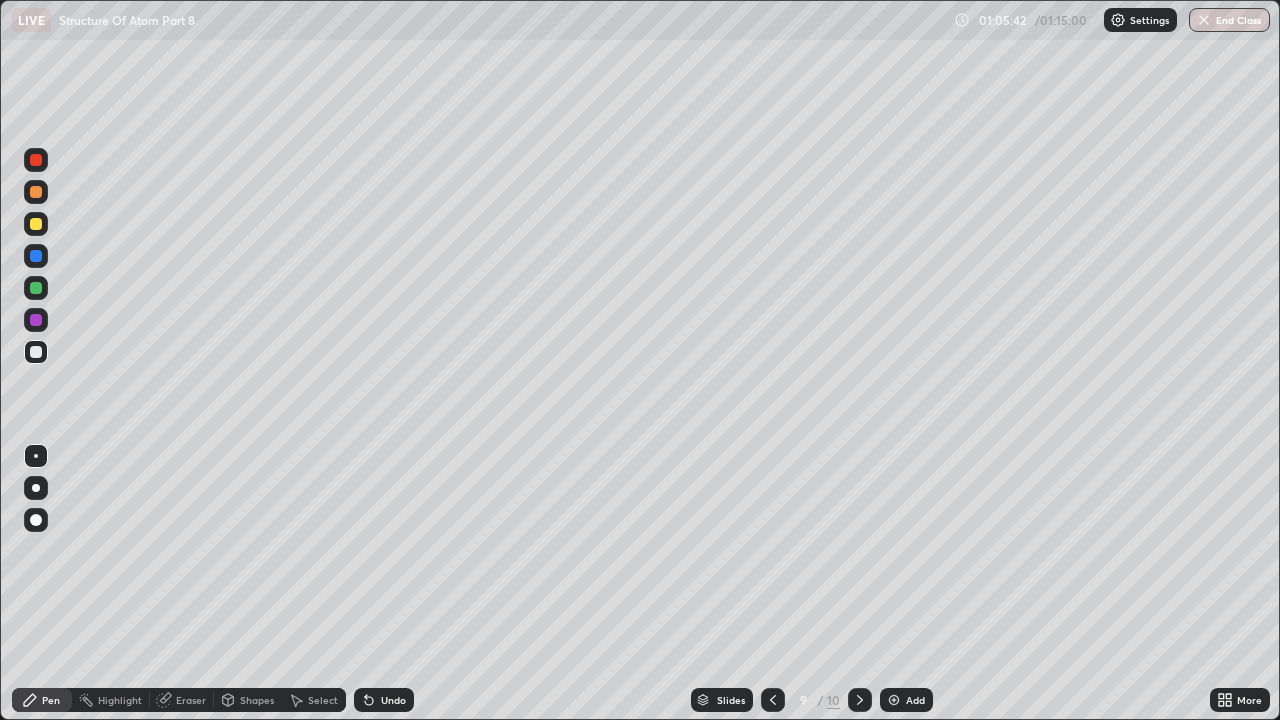 click at bounding box center [773, 700] 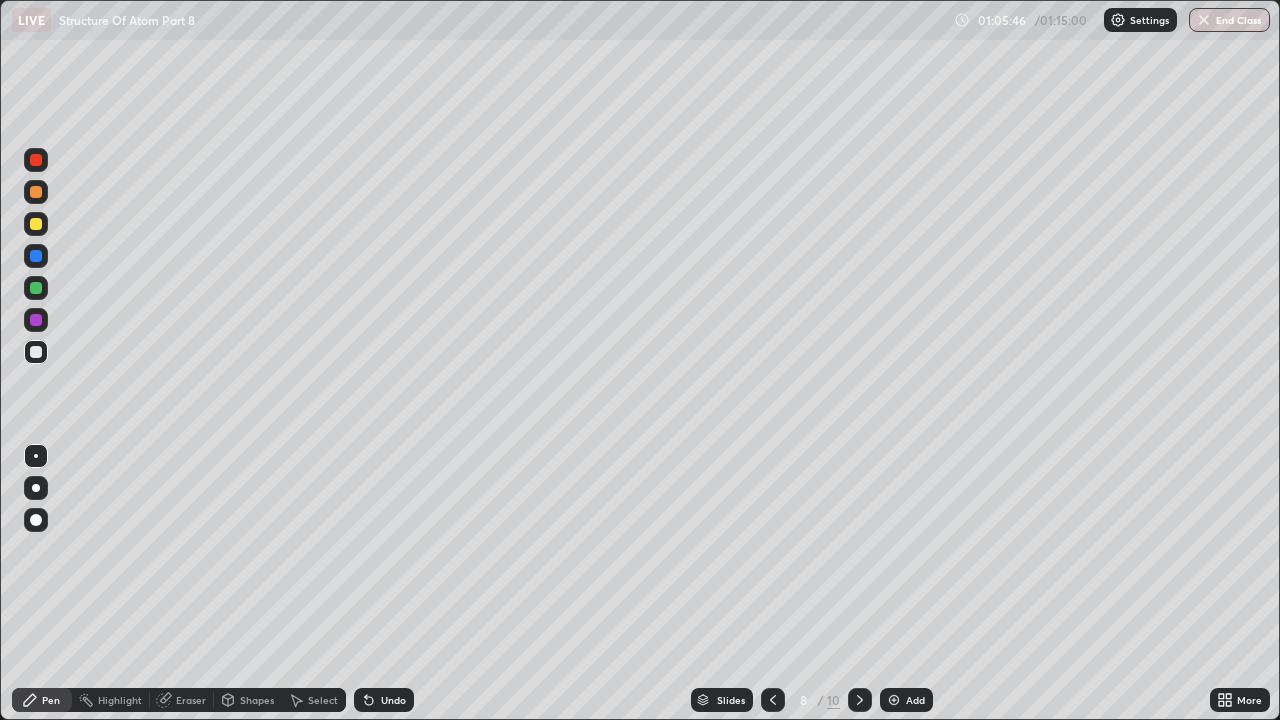 click 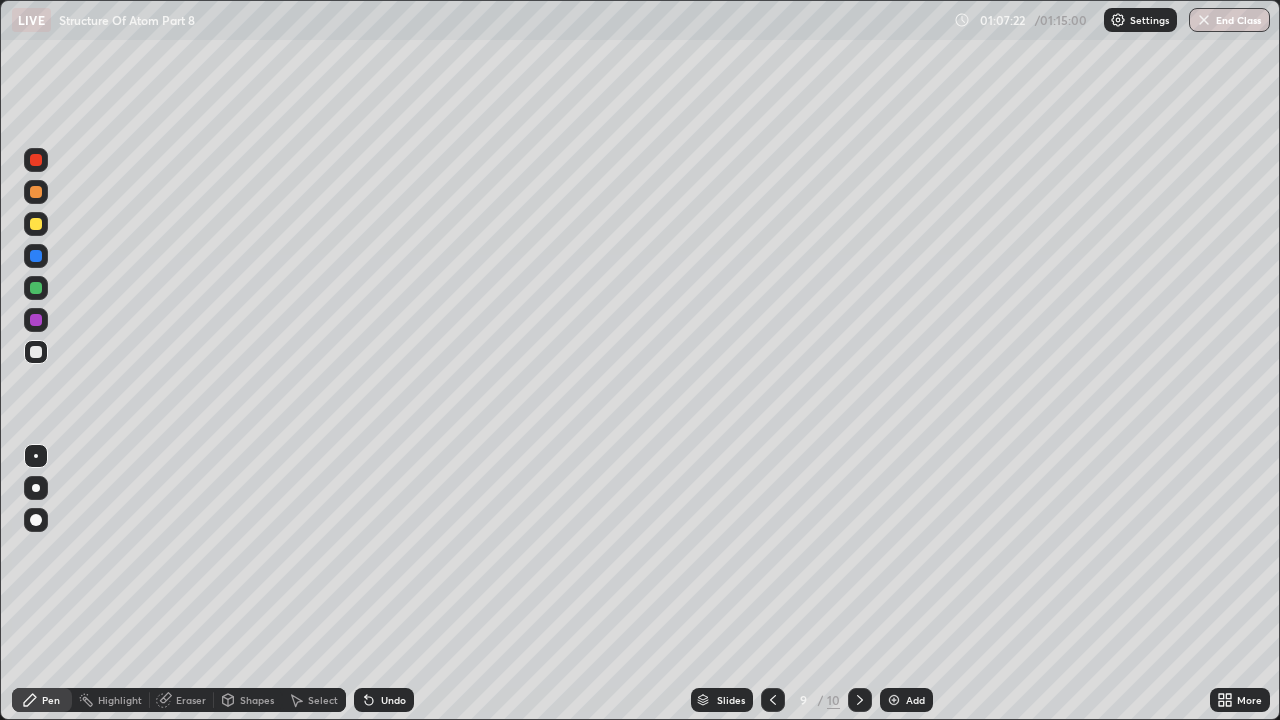 click on "Add" at bounding box center (915, 700) 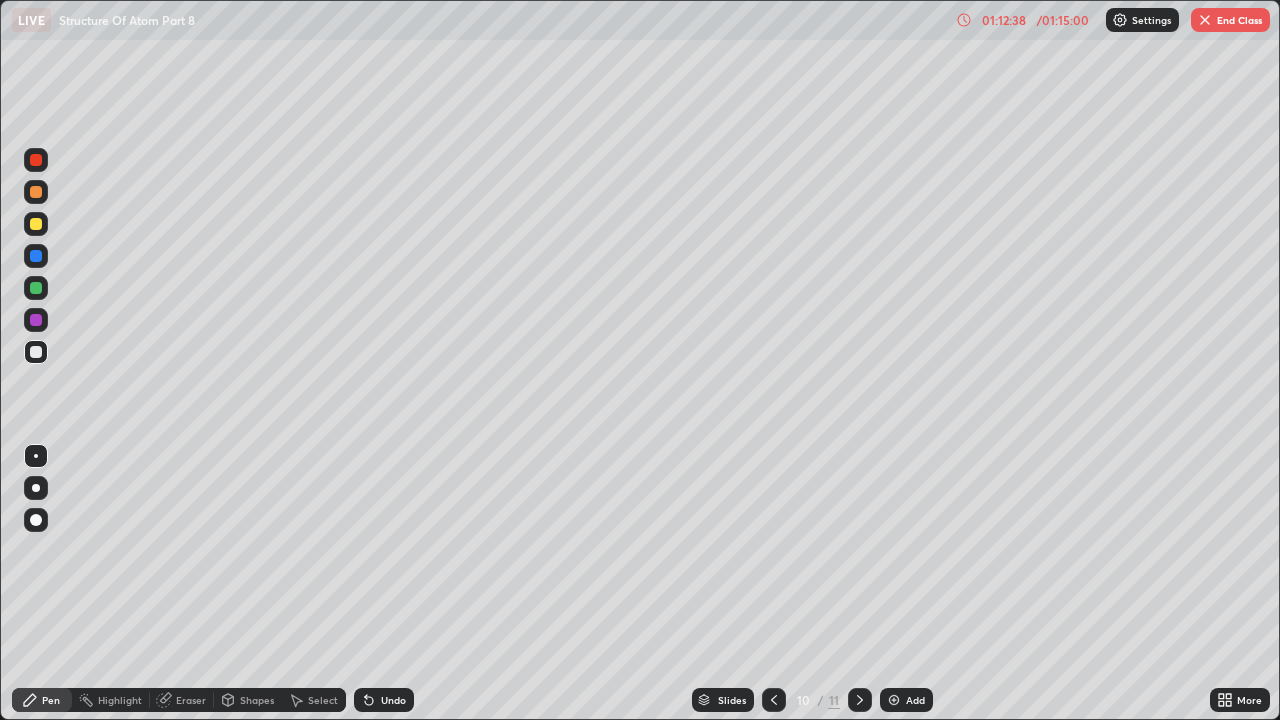 click at bounding box center (774, 700) 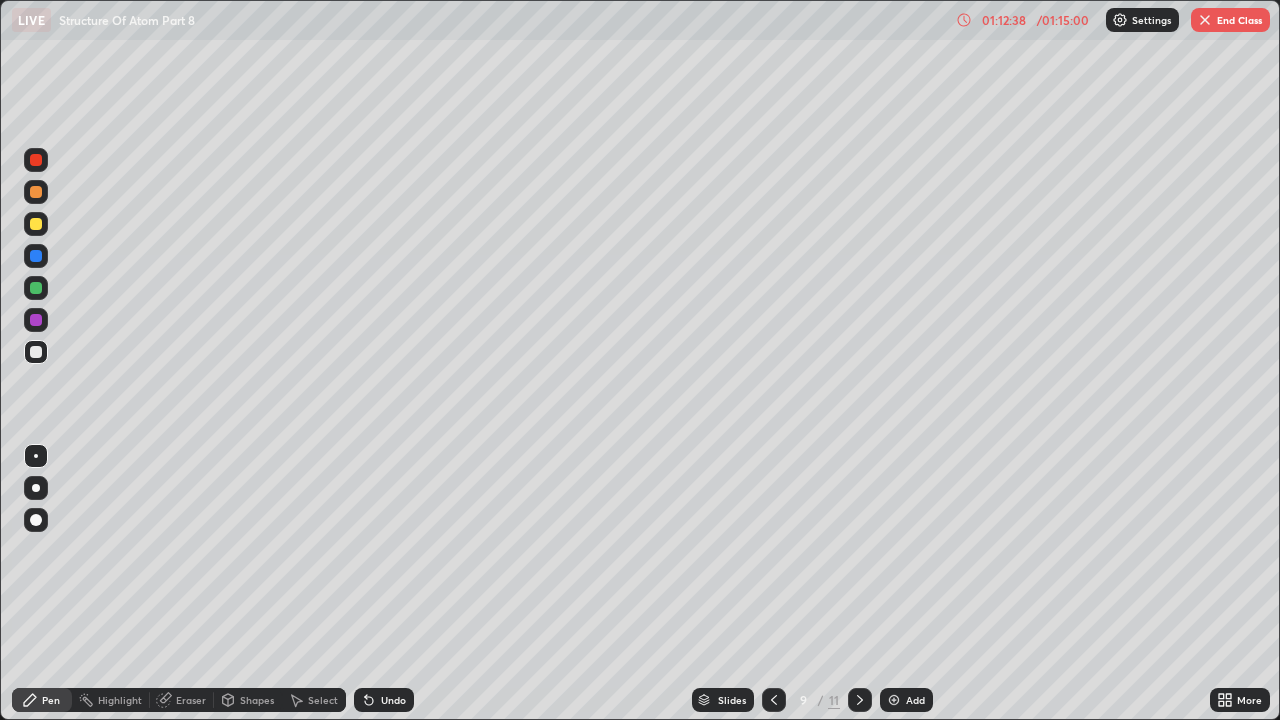 click 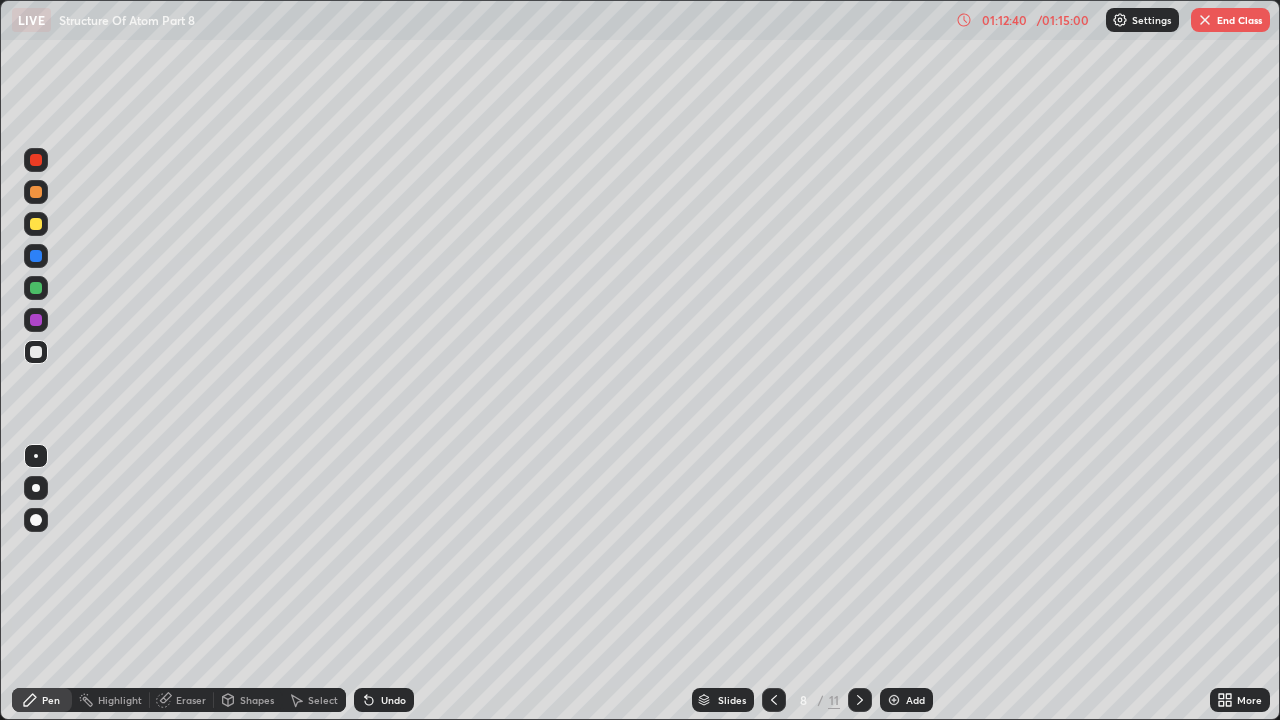 click 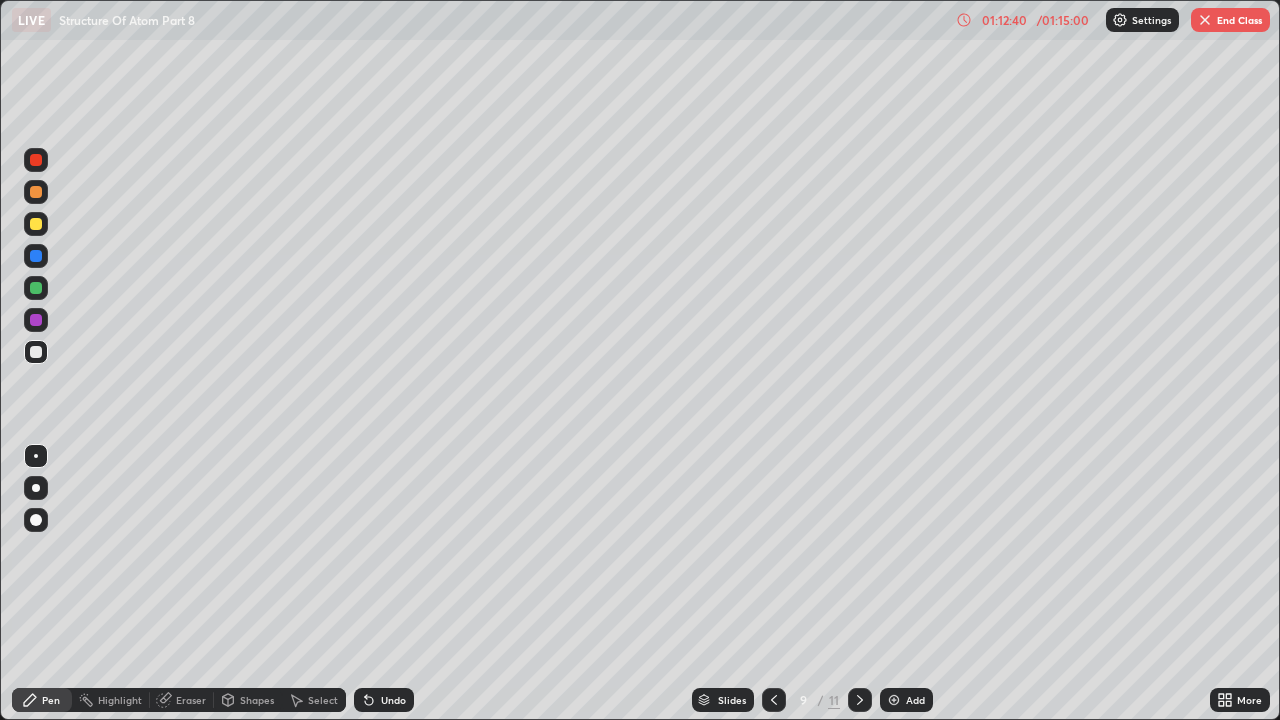 click at bounding box center (860, 700) 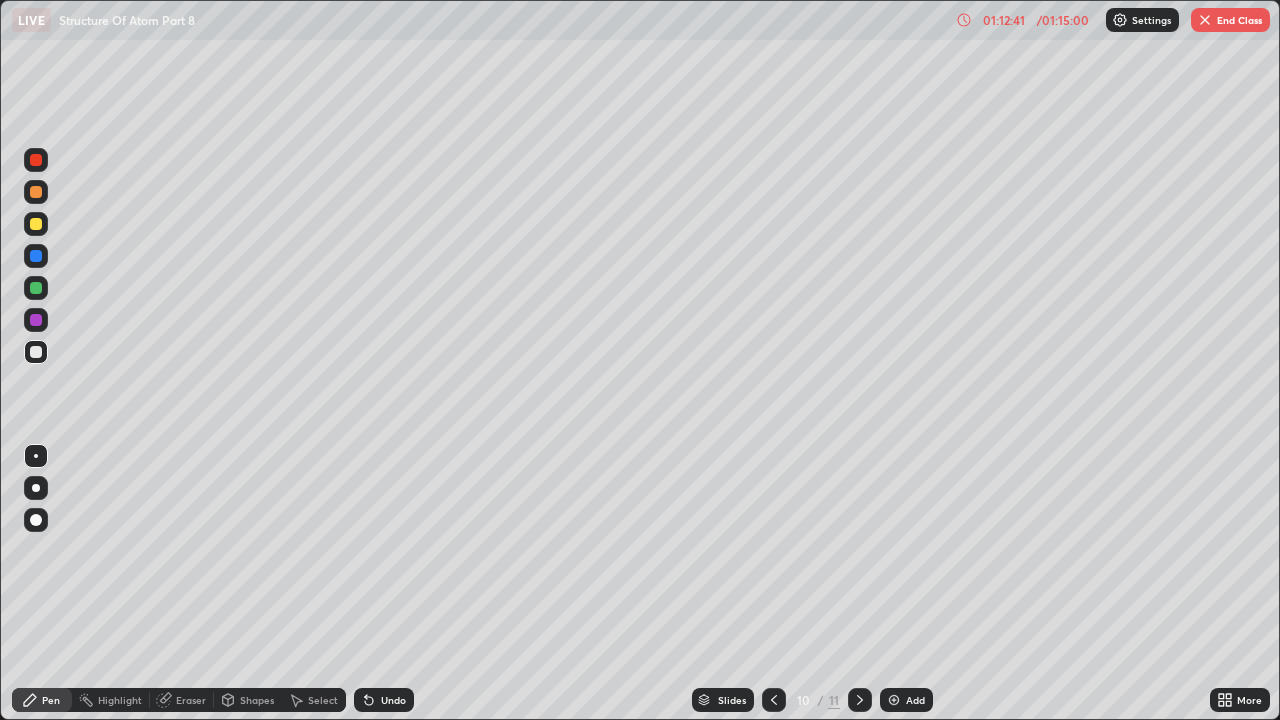 click at bounding box center (860, 700) 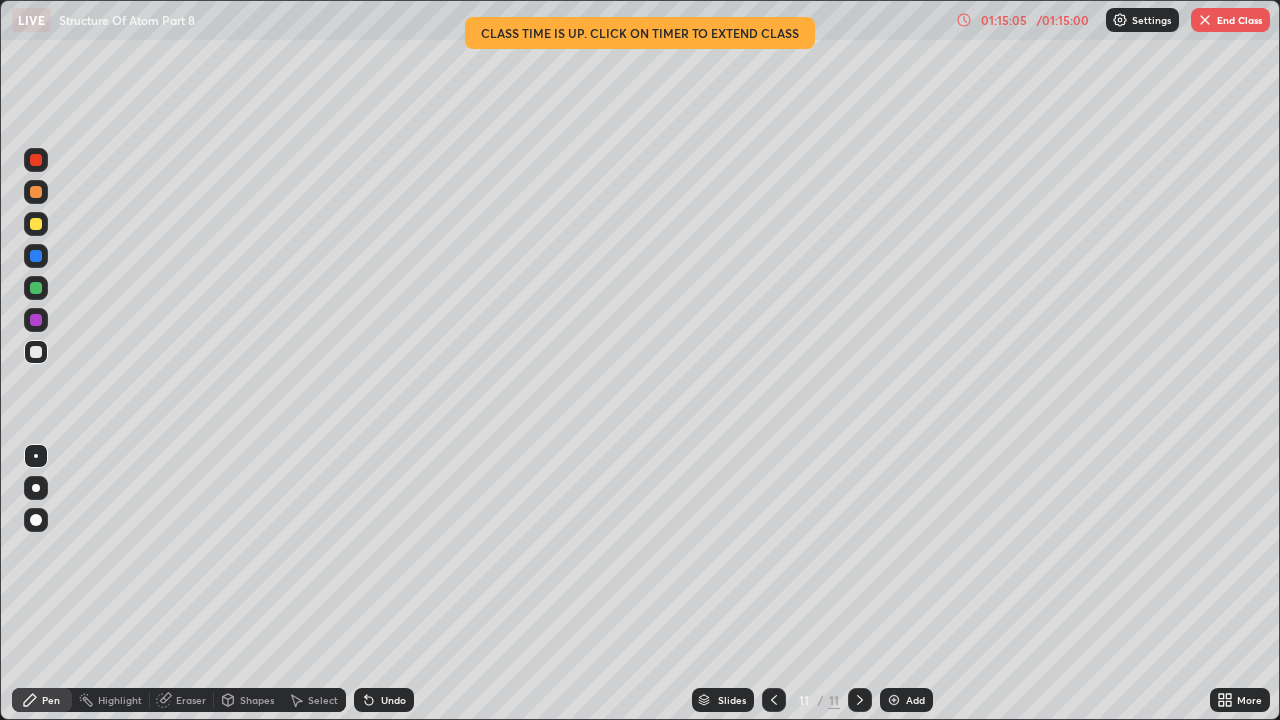 click on "End Class" at bounding box center [1230, 20] 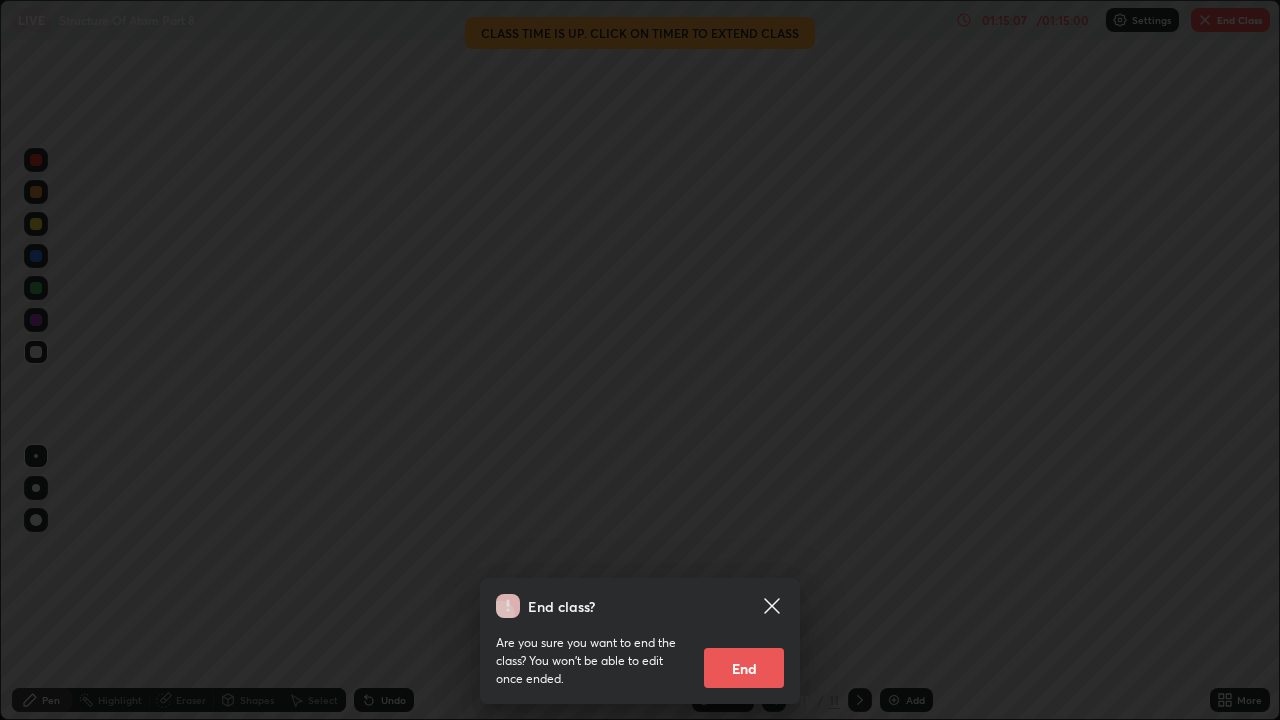click on "End" at bounding box center (744, 668) 